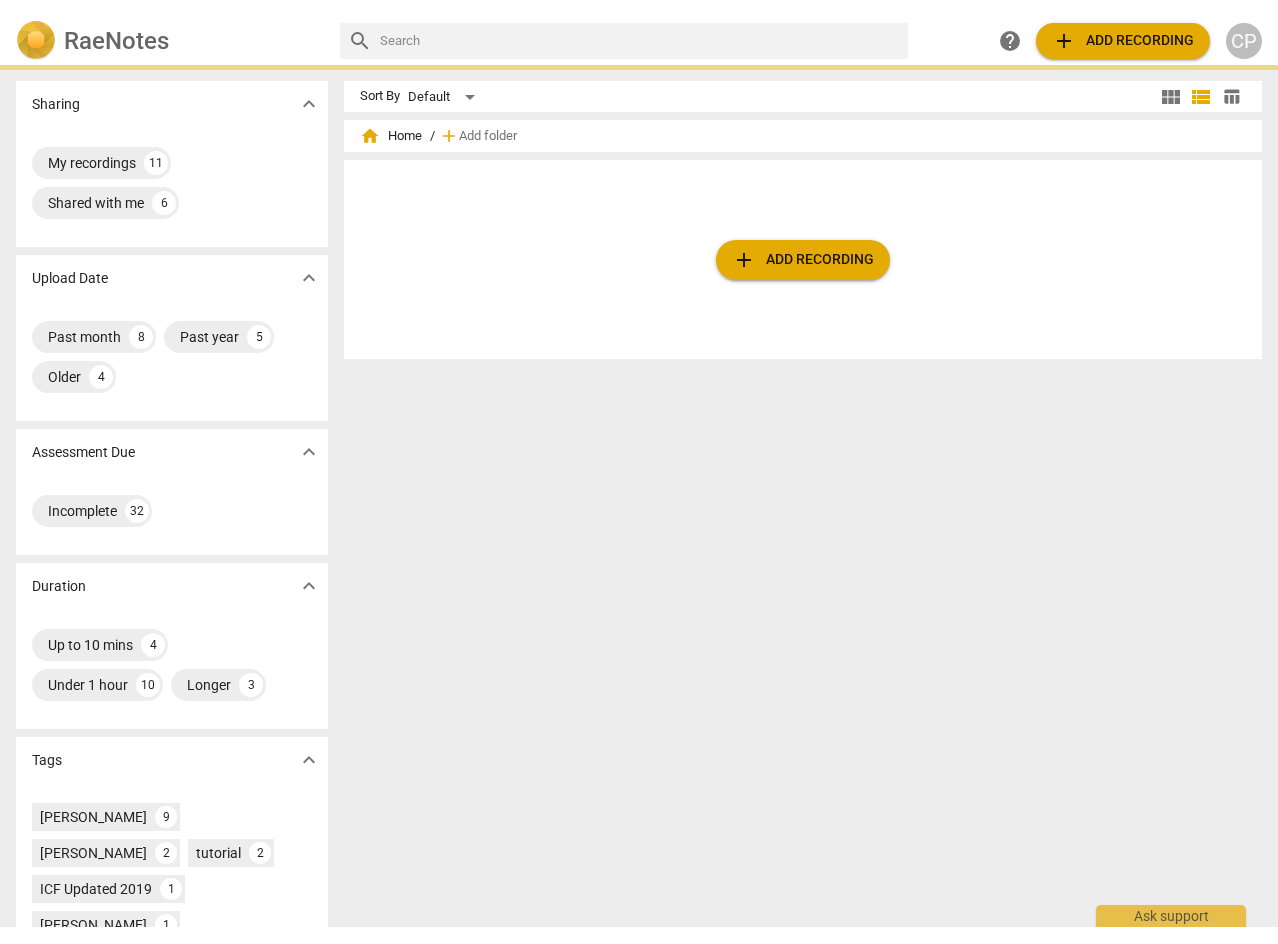 scroll, scrollTop: 0, scrollLeft: 0, axis: both 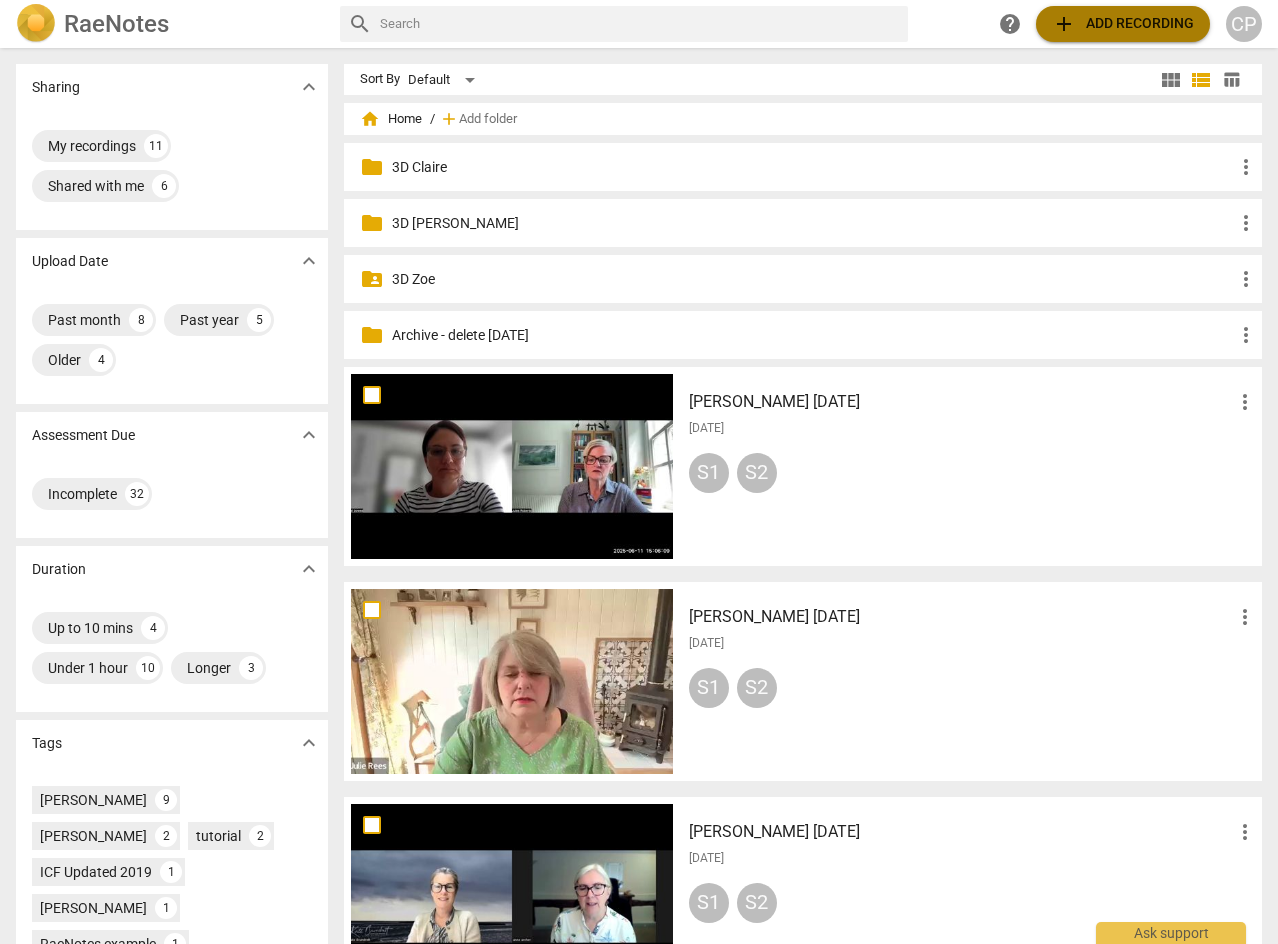 click on "add   Add recording" at bounding box center (1123, 24) 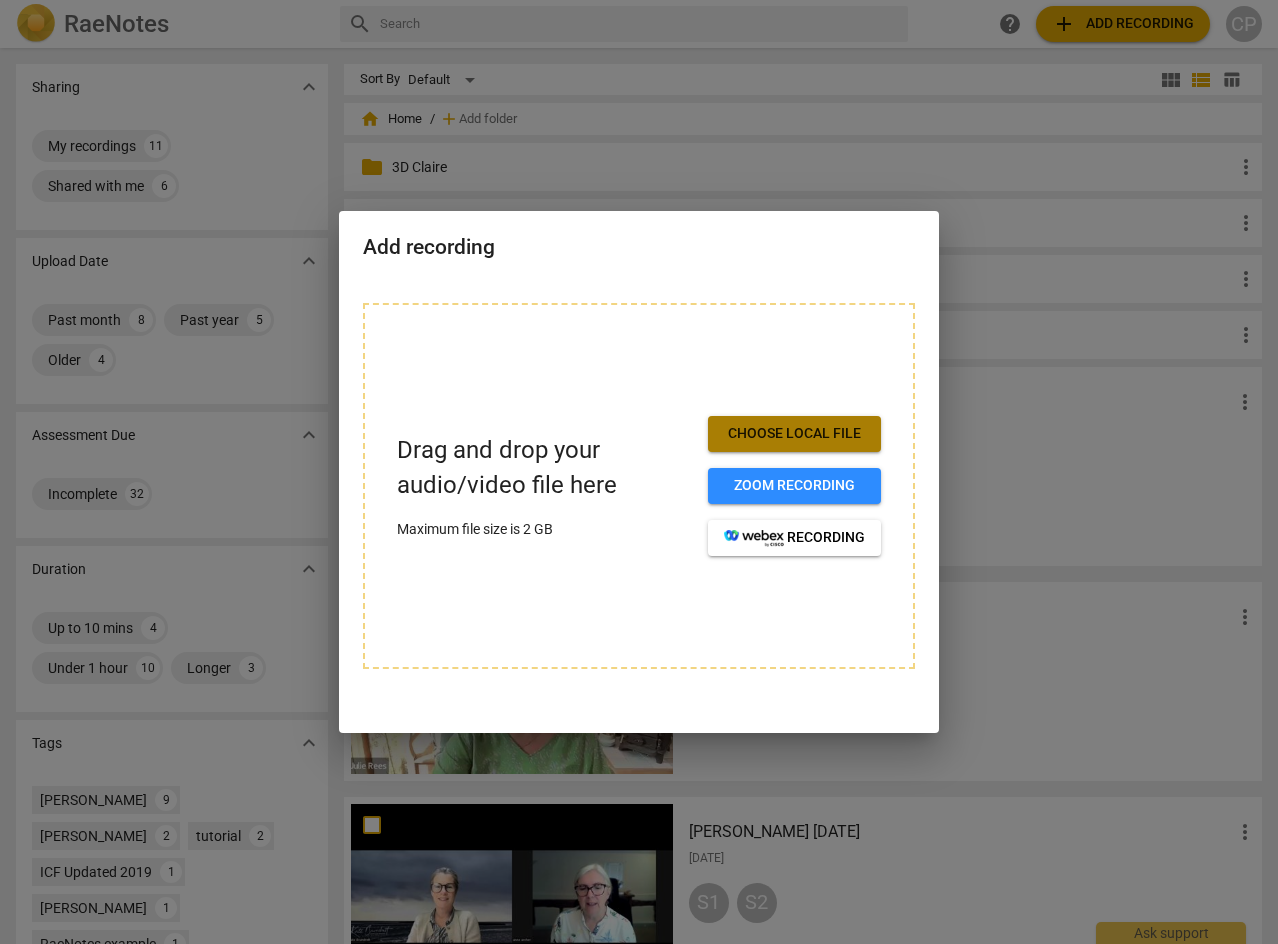 click on "Choose local file" at bounding box center [794, 434] 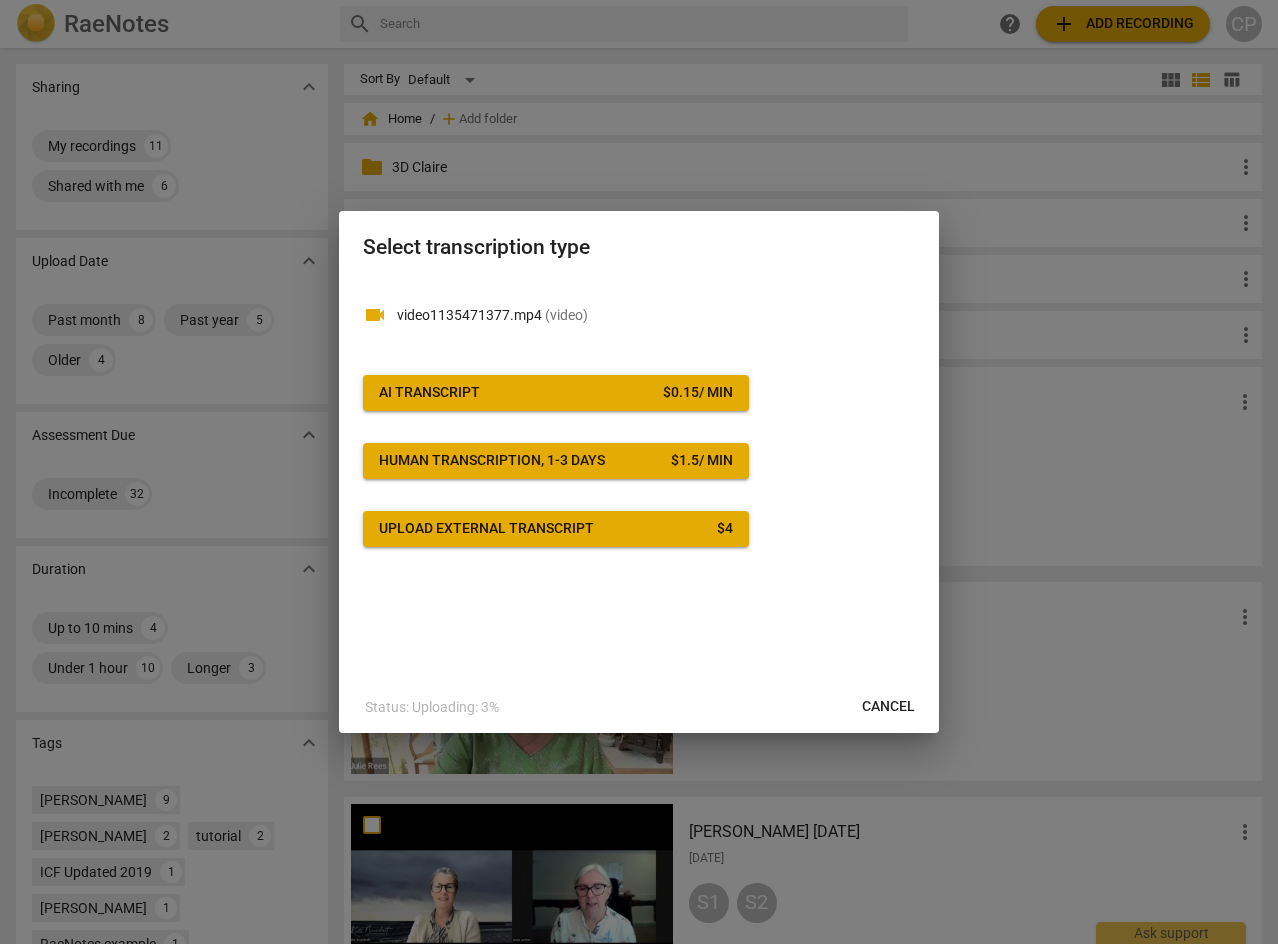 click on "AI Transcript $ 0.15  / min" at bounding box center [556, 393] 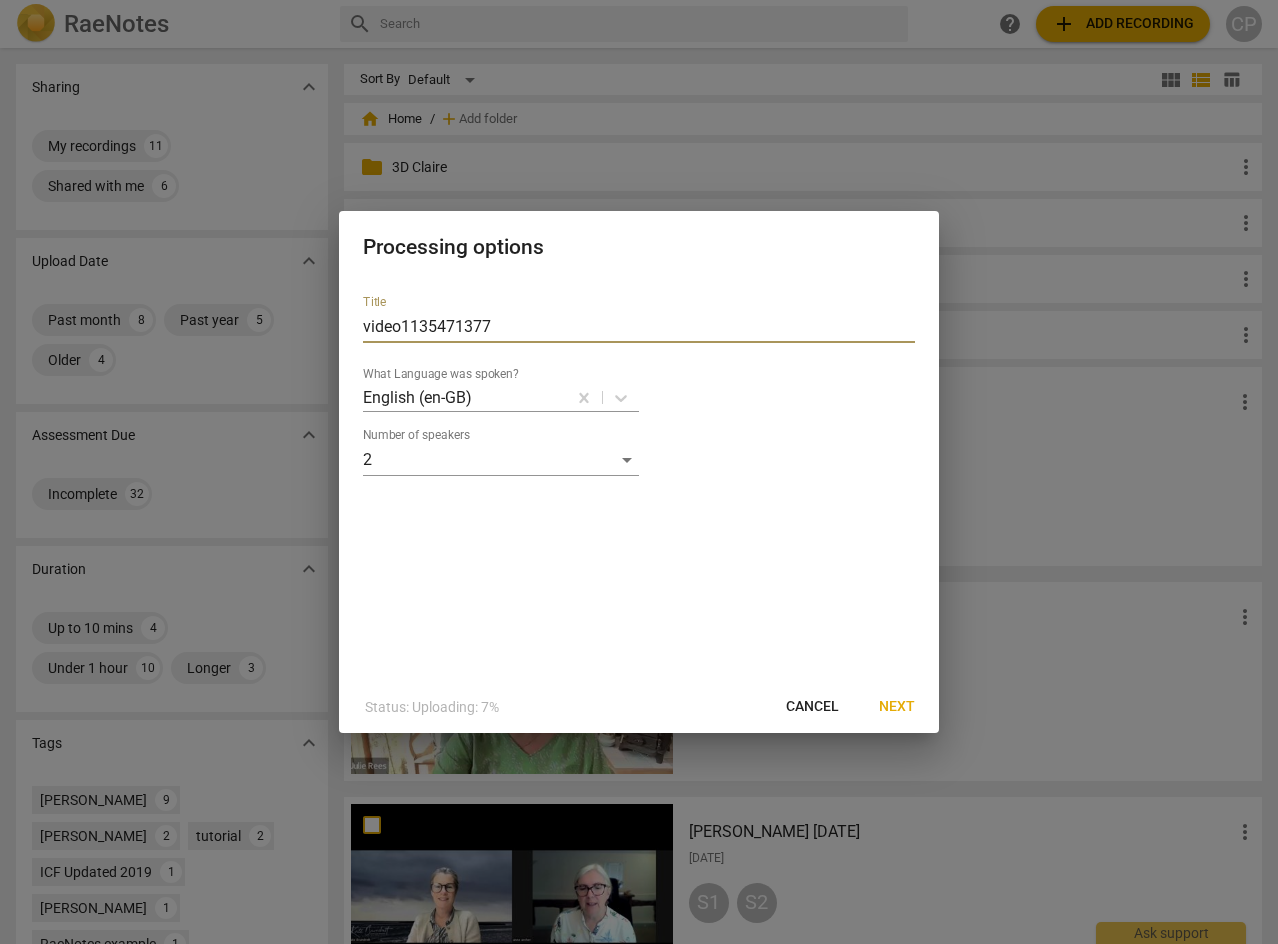 drag, startPoint x: 520, startPoint y: 316, endPoint x: 304, endPoint y: 331, distance: 216.5202 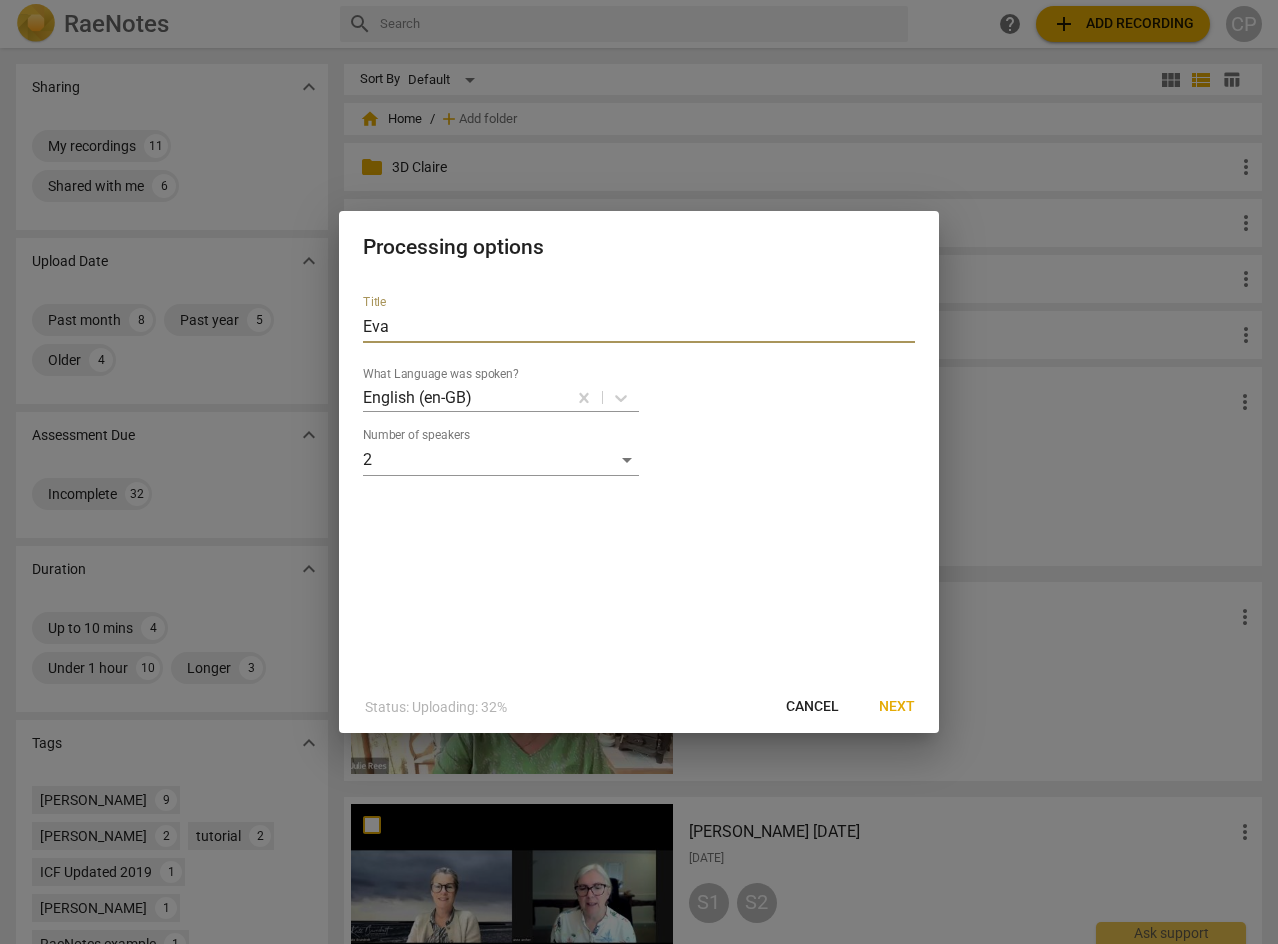 click on "Eva" at bounding box center [639, 327] 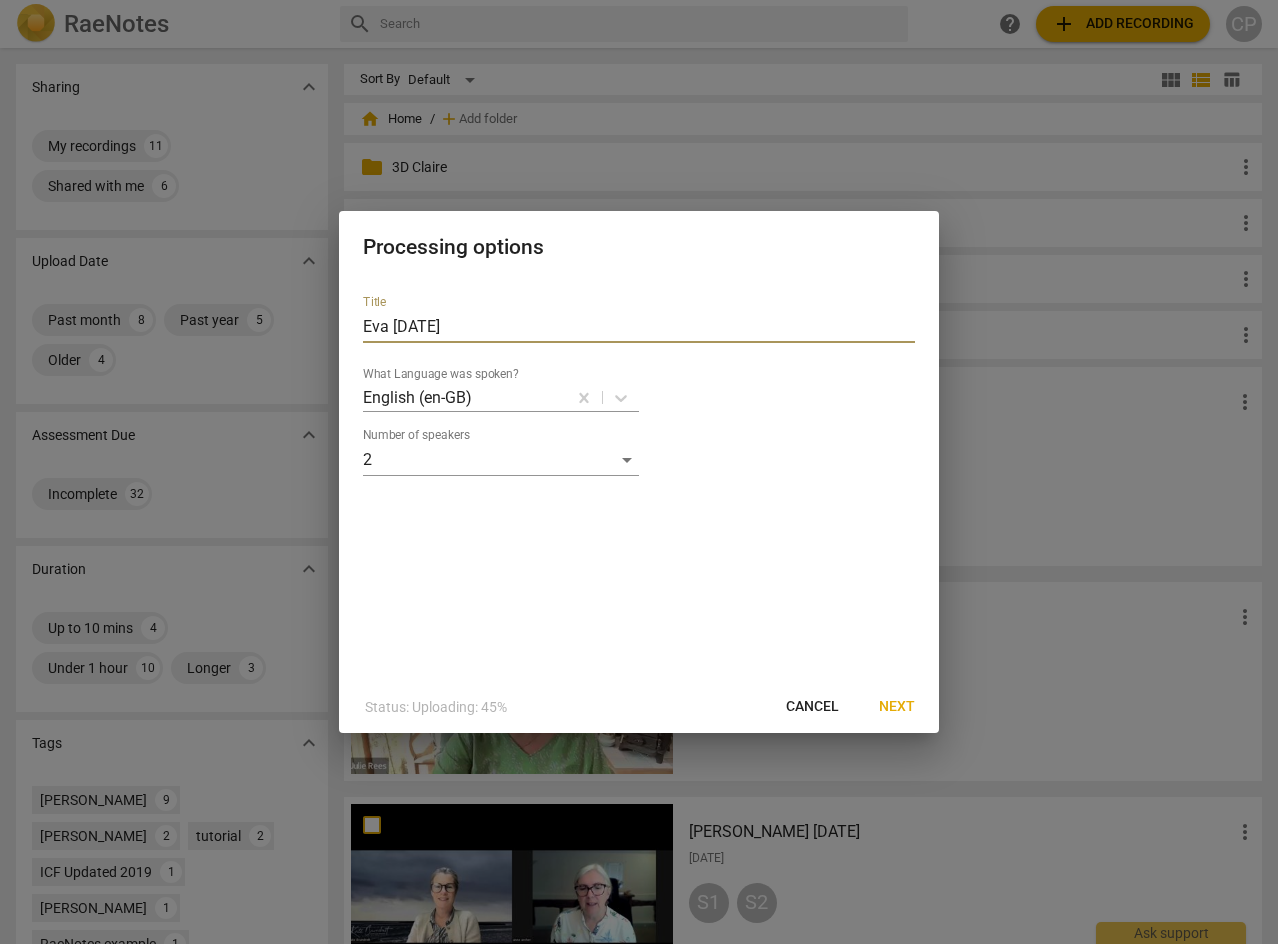 type on "Eva [DATE]" 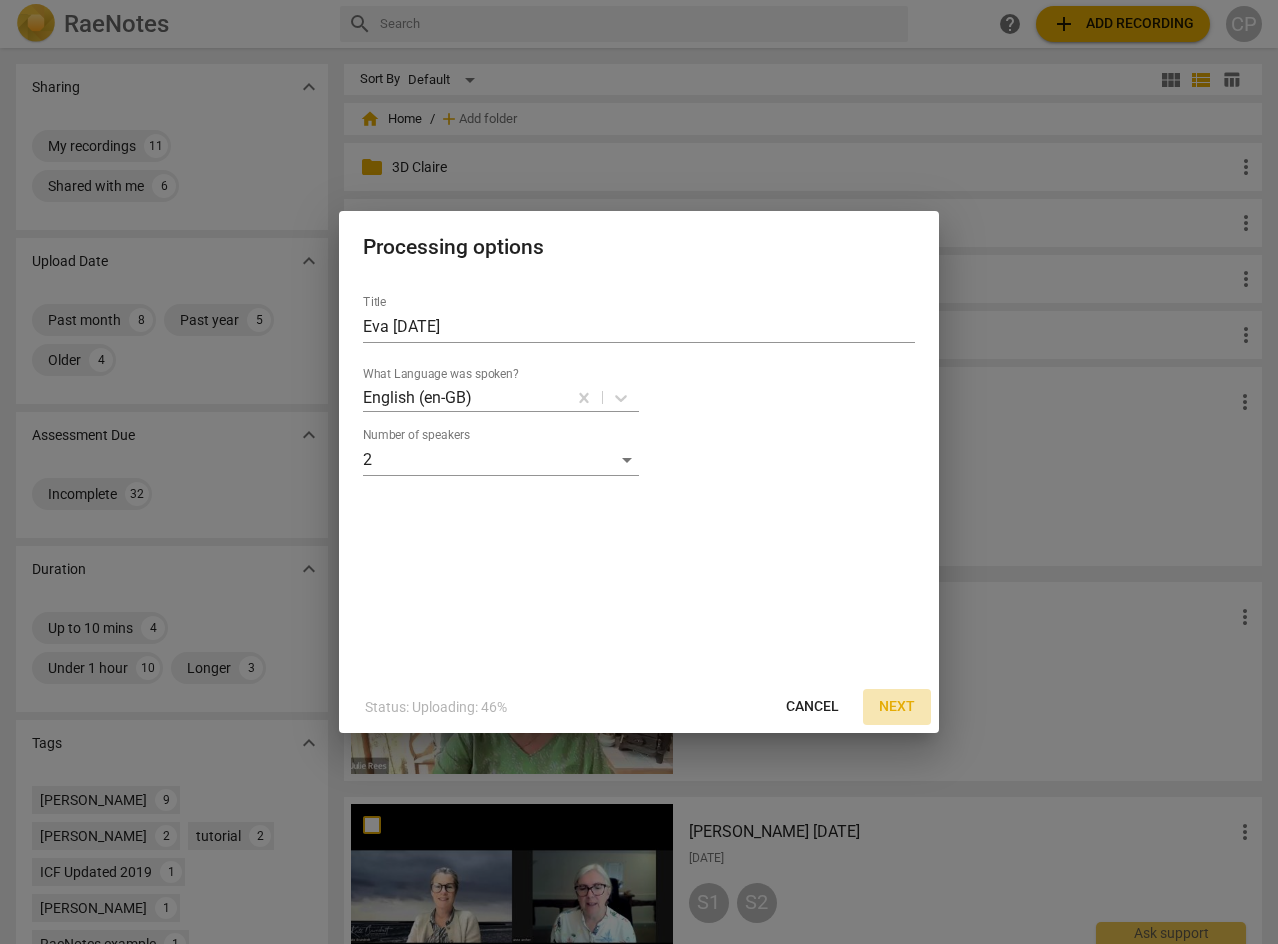 click on "Next" at bounding box center (897, 707) 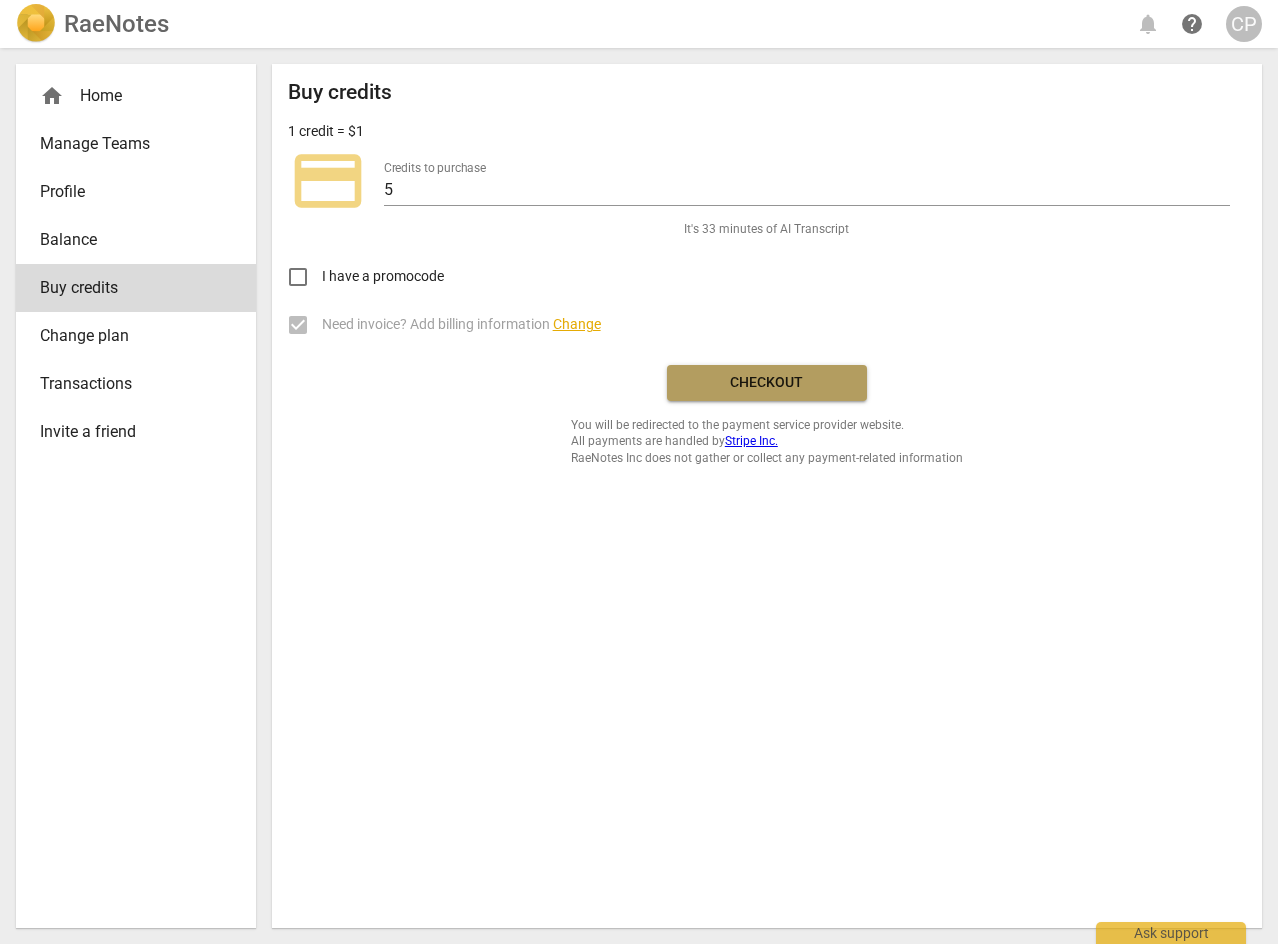 click on "Checkout" at bounding box center (767, 383) 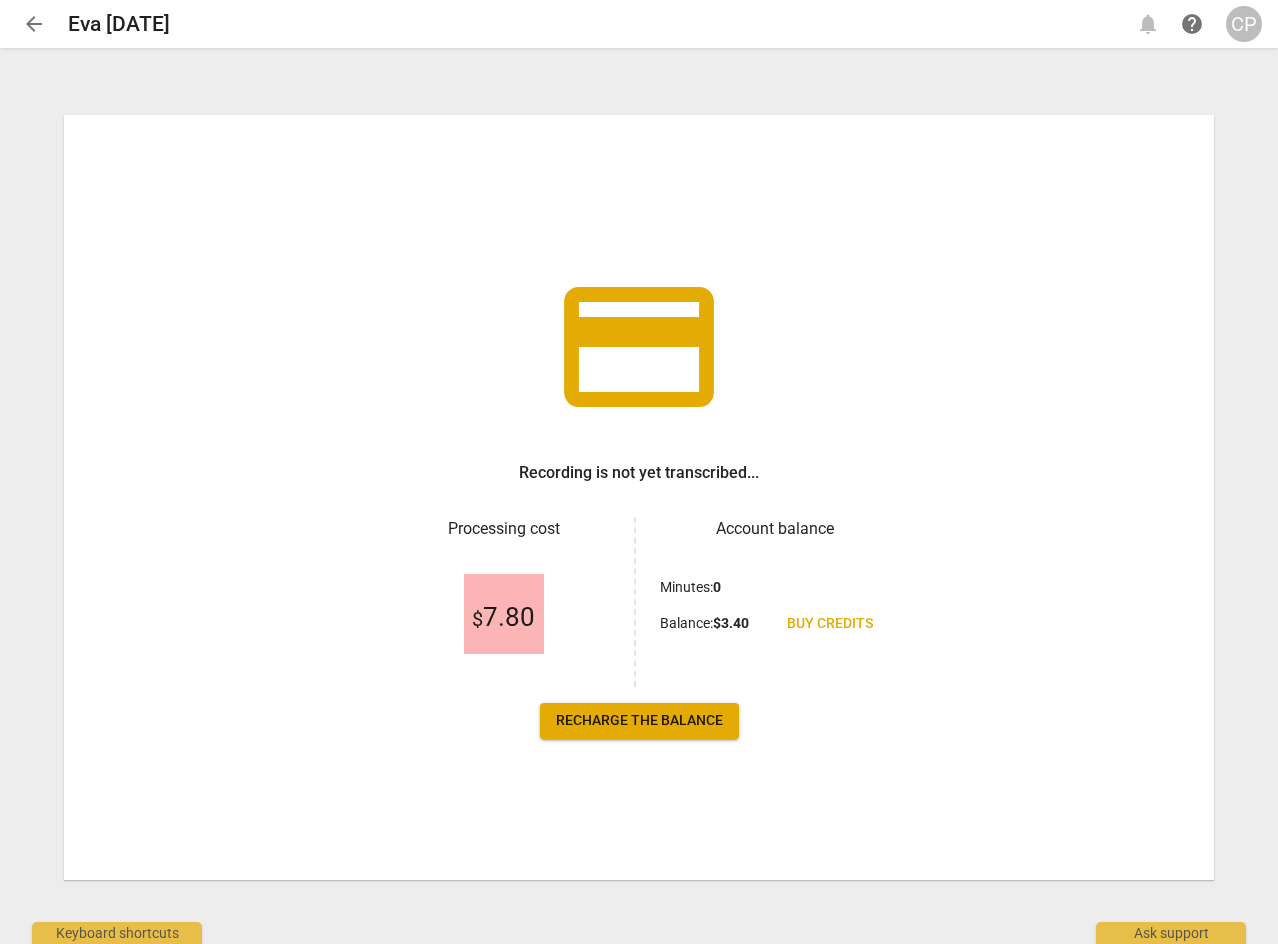 scroll, scrollTop: 0, scrollLeft: 0, axis: both 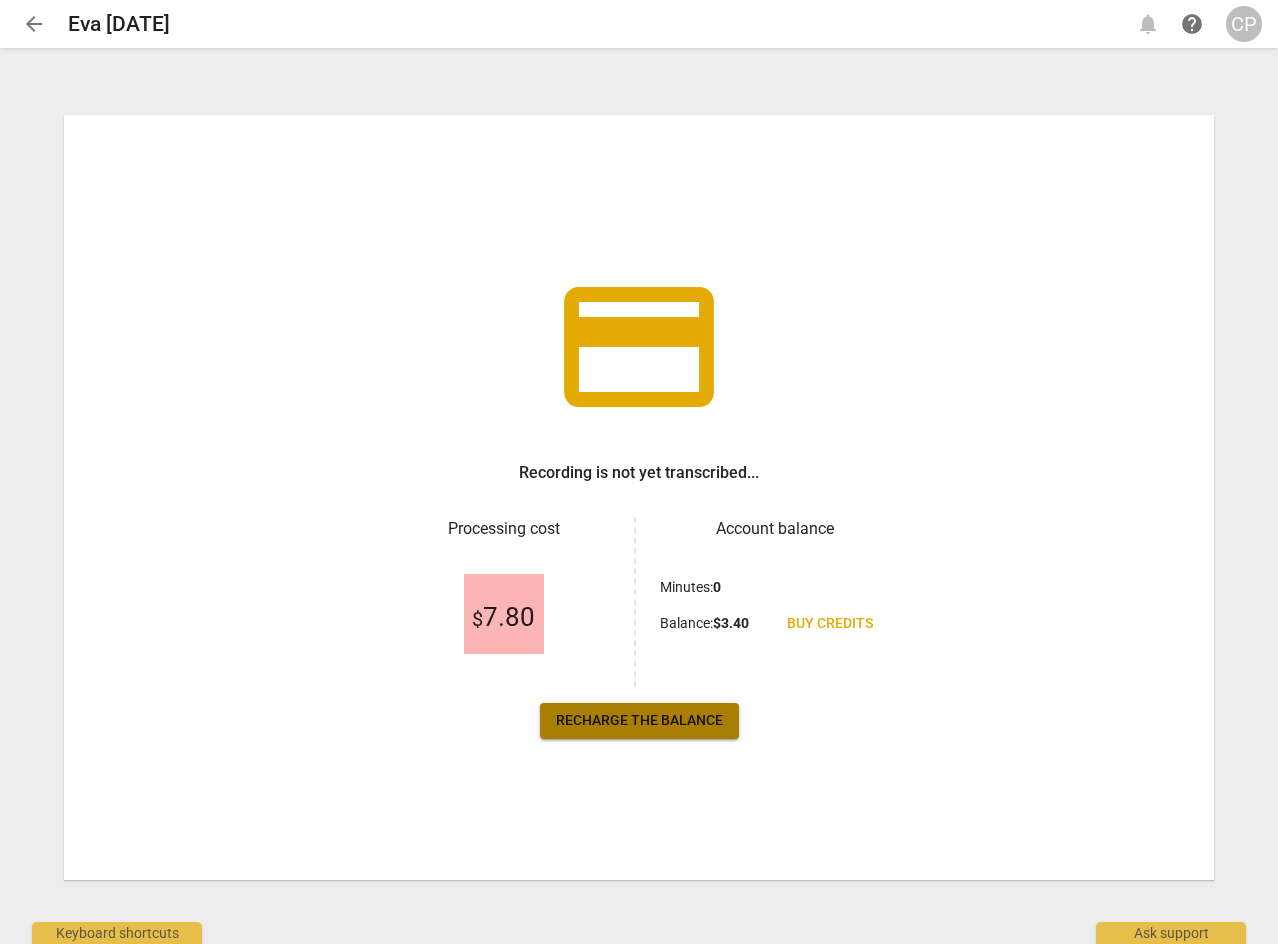 click on "Recharge the balance" at bounding box center (639, 721) 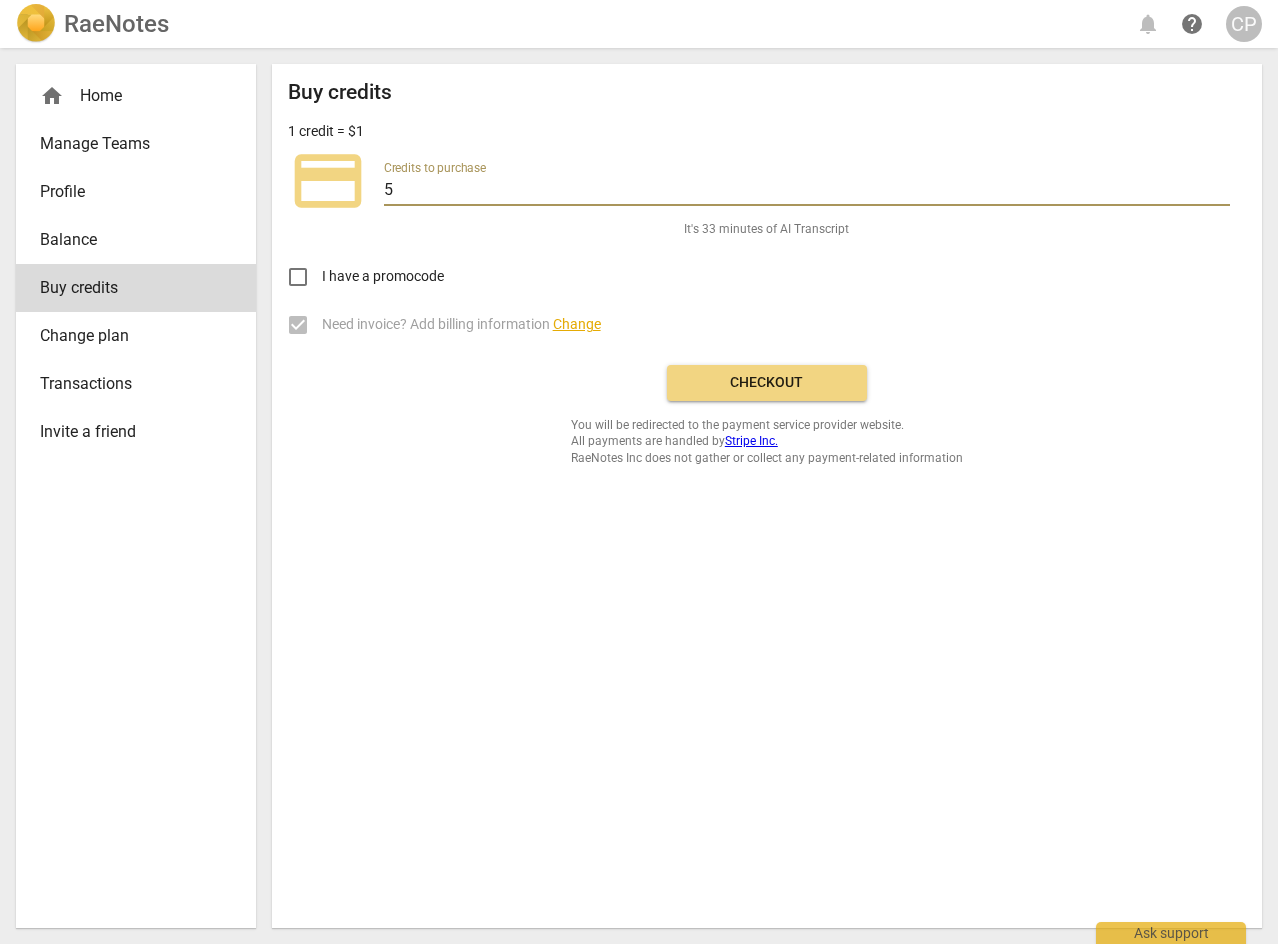 drag, startPoint x: 411, startPoint y: 187, endPoint x: 372, endPoint y: 188, distance: 39.012817 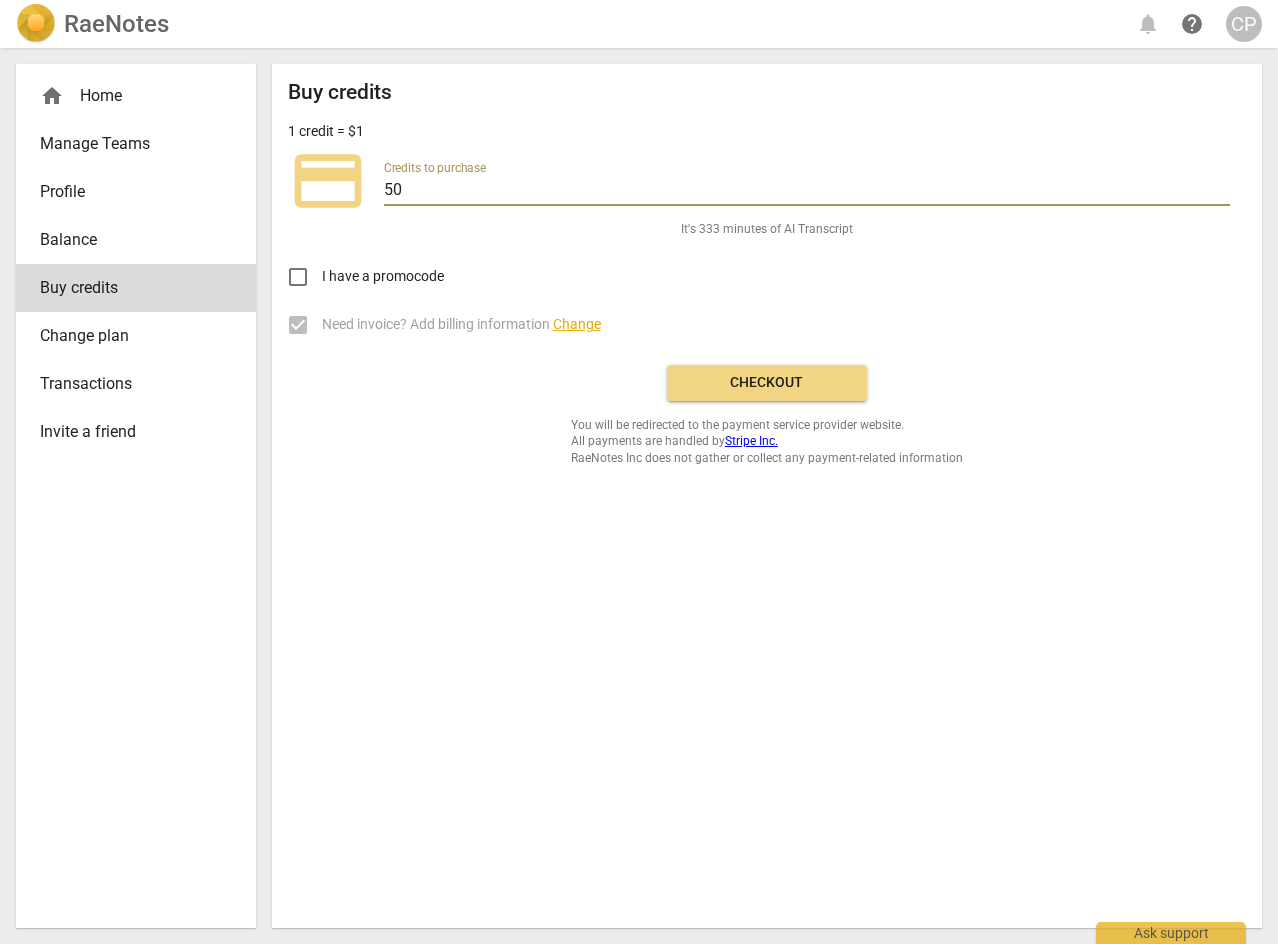 type on "50" 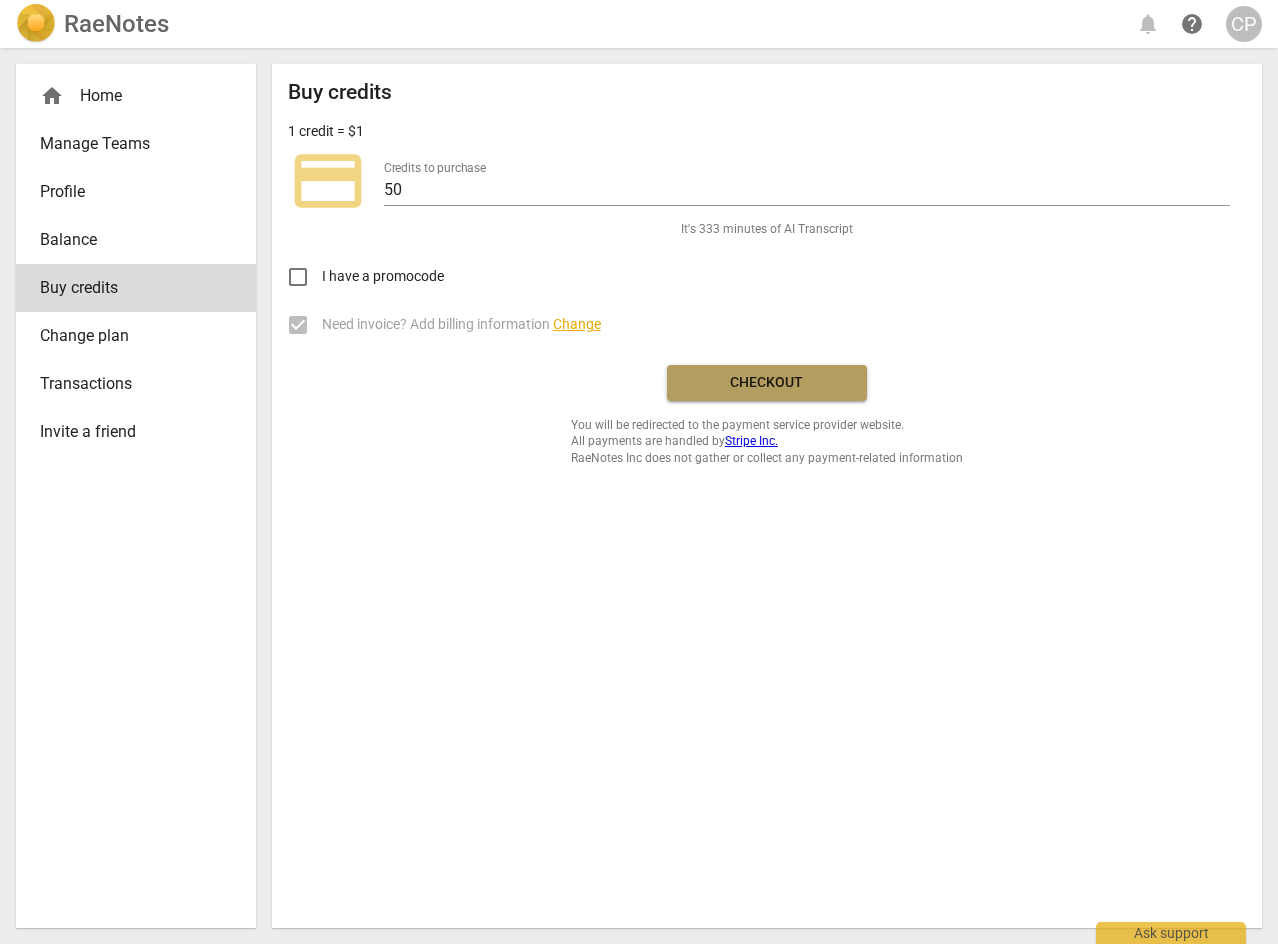 click on "Checkout" at bounding box center [767, 383] 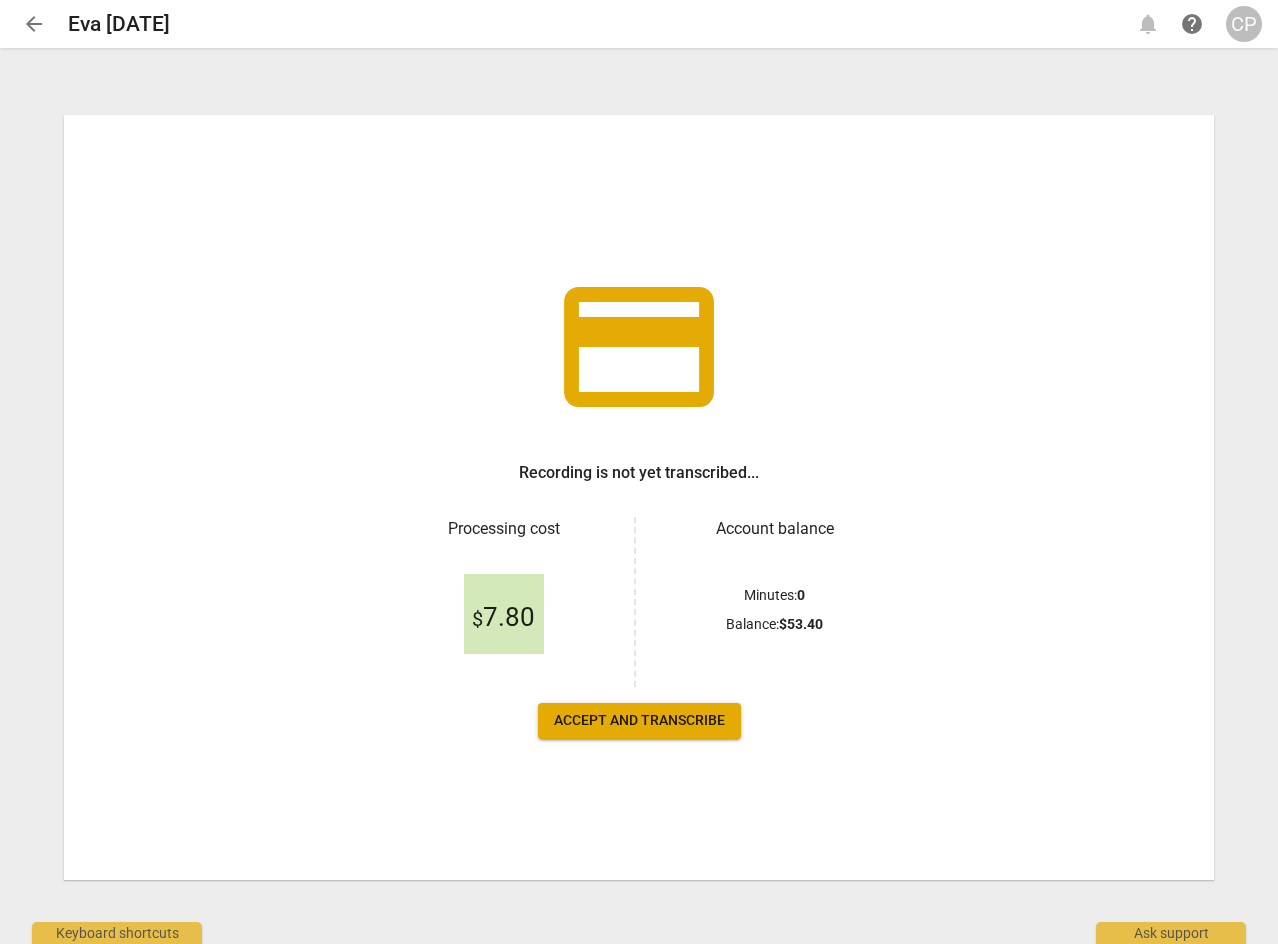 scroll, scrollTop: 0, scrollLeft: 0, axis: both 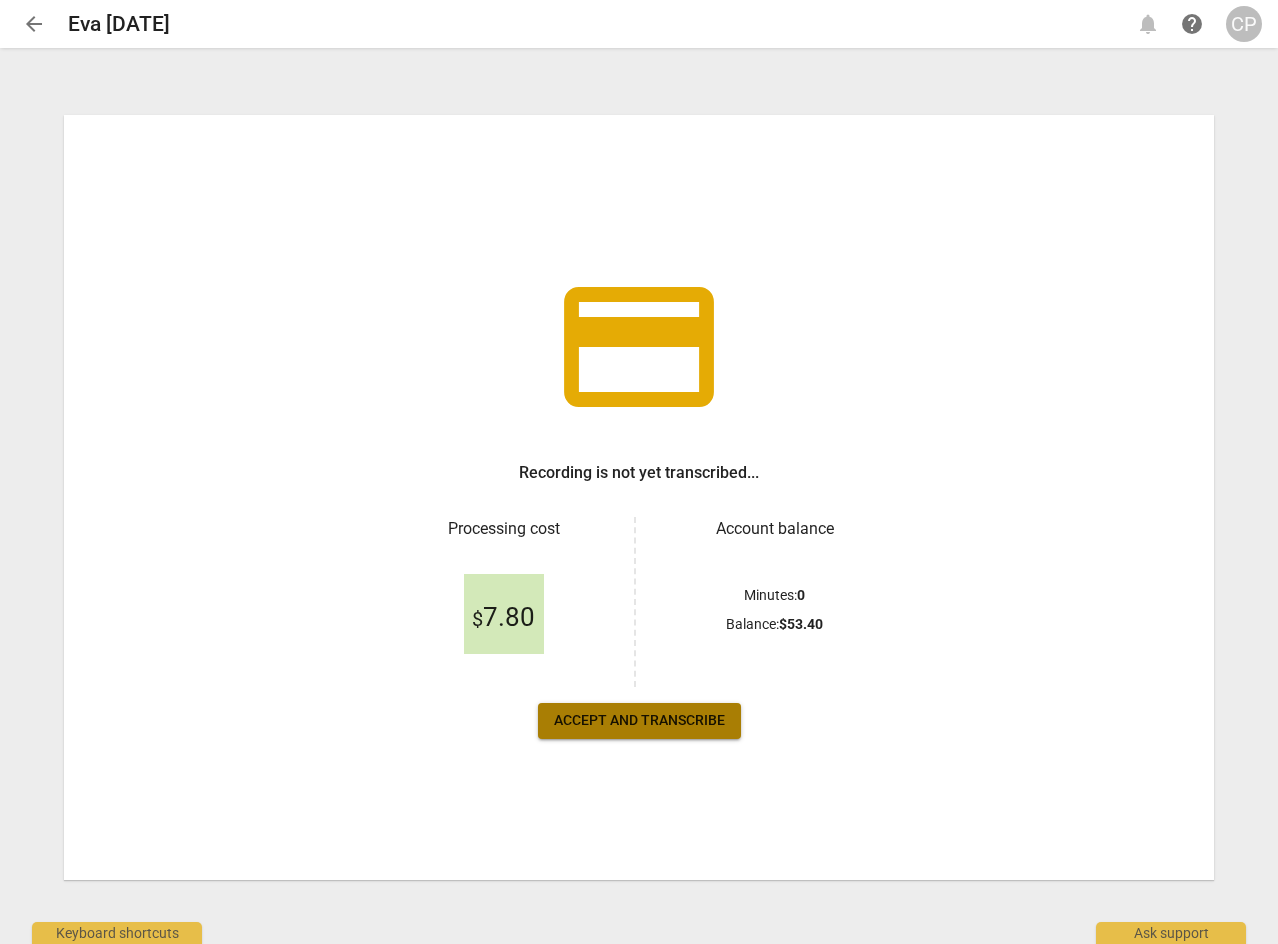 click on "Accept and transcribe" at bounding box center [639, 721] 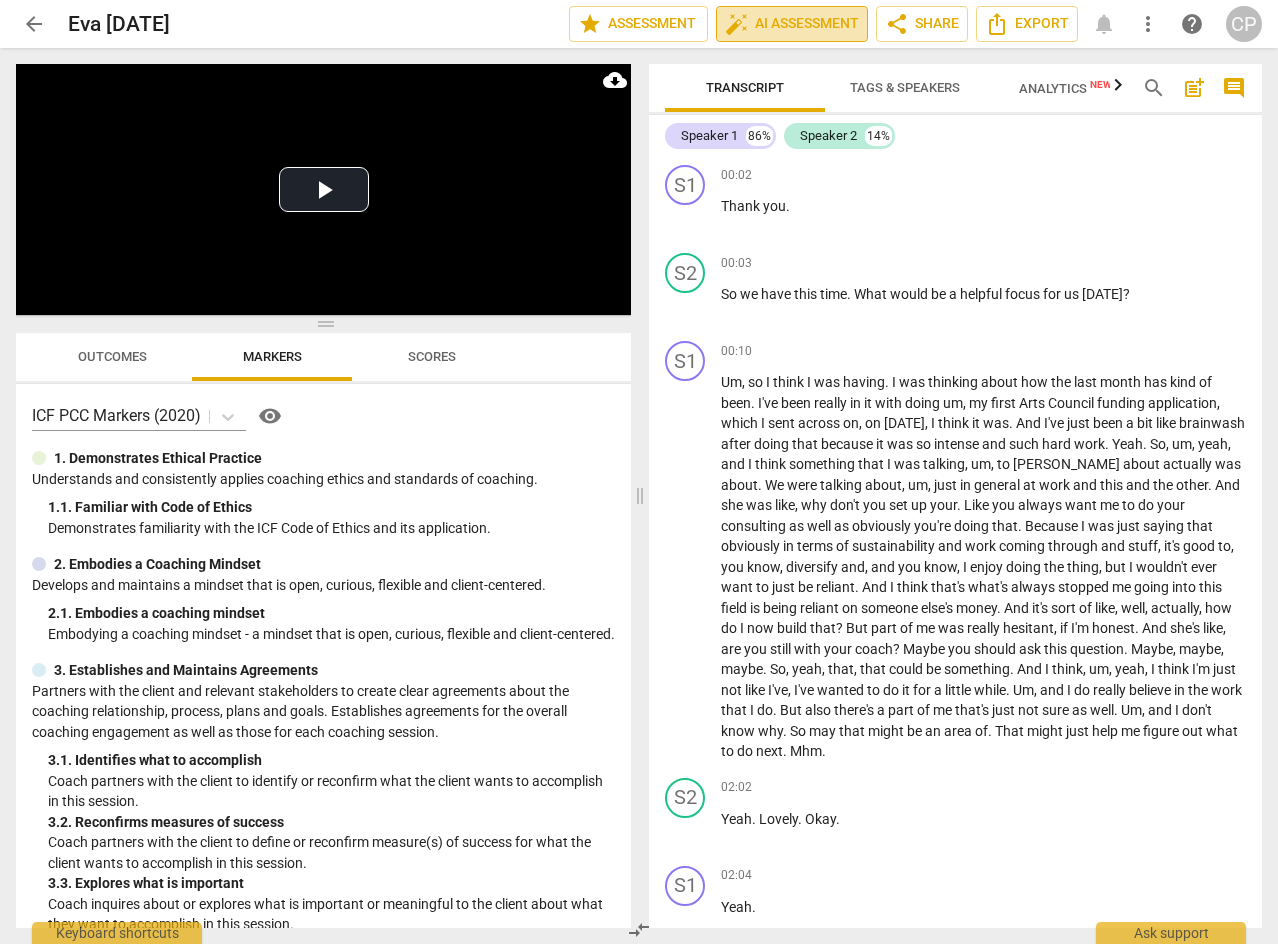 click on "auto_fix_high    AI Assessment" at bounding box center (792, 24) 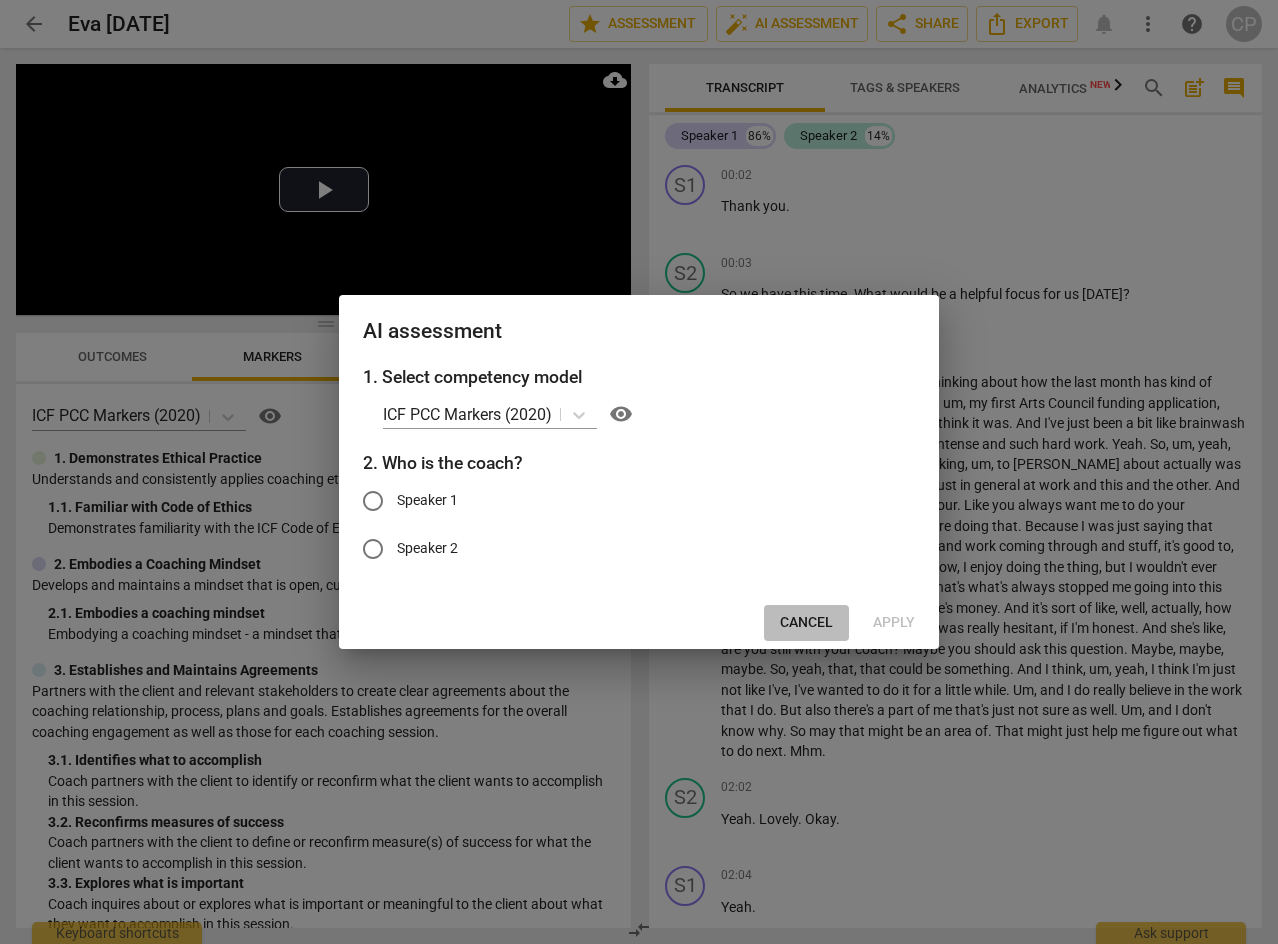 click on "Cancel" at bounding box center [806, 623] 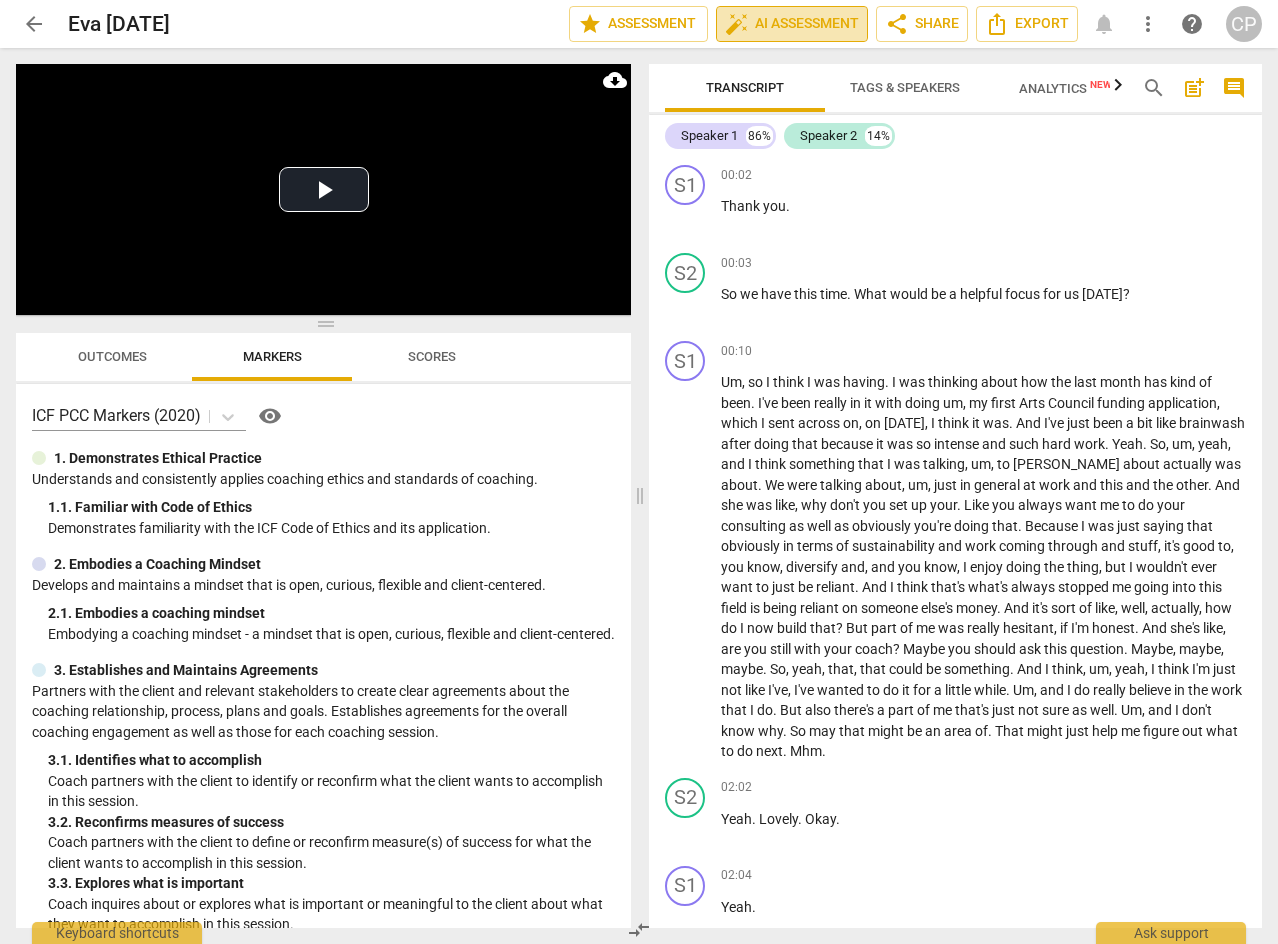 click on "auto_fix_high    AI Assessment" at bounding box center (792, 24) 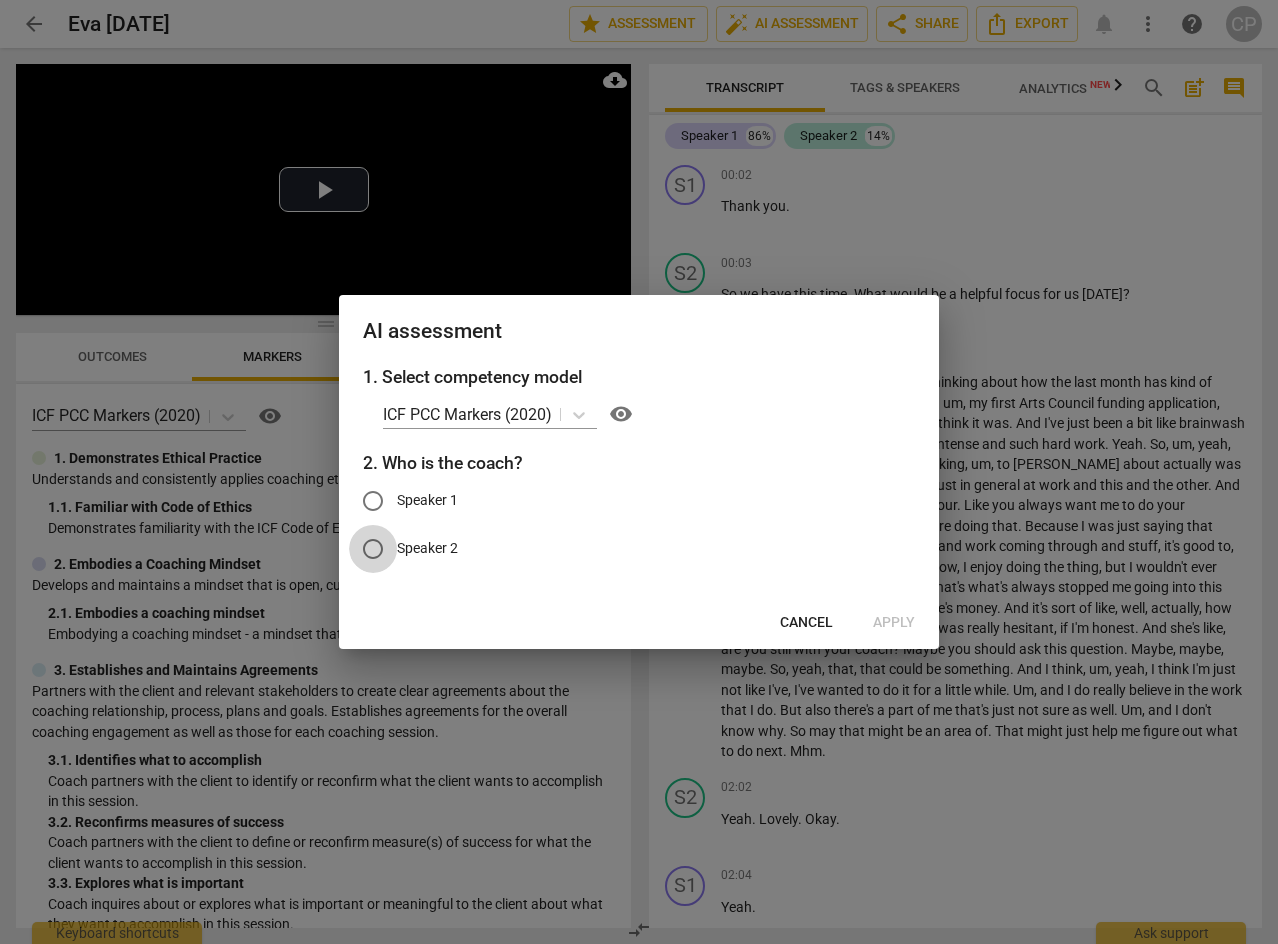 click on "Speaker 2" at bounding box center [373, 549] 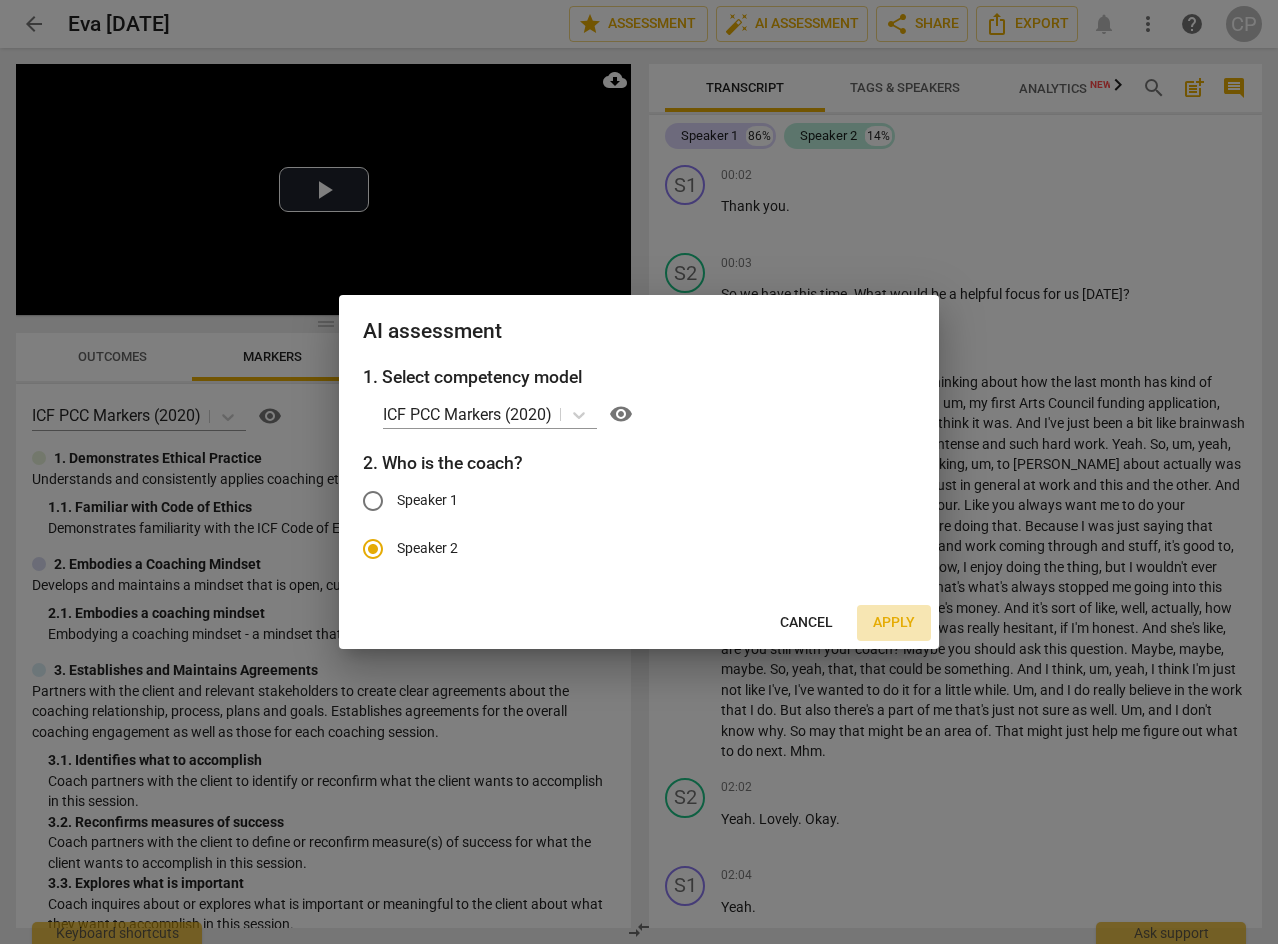 click on "Apply" at bounding box center (894, 623) 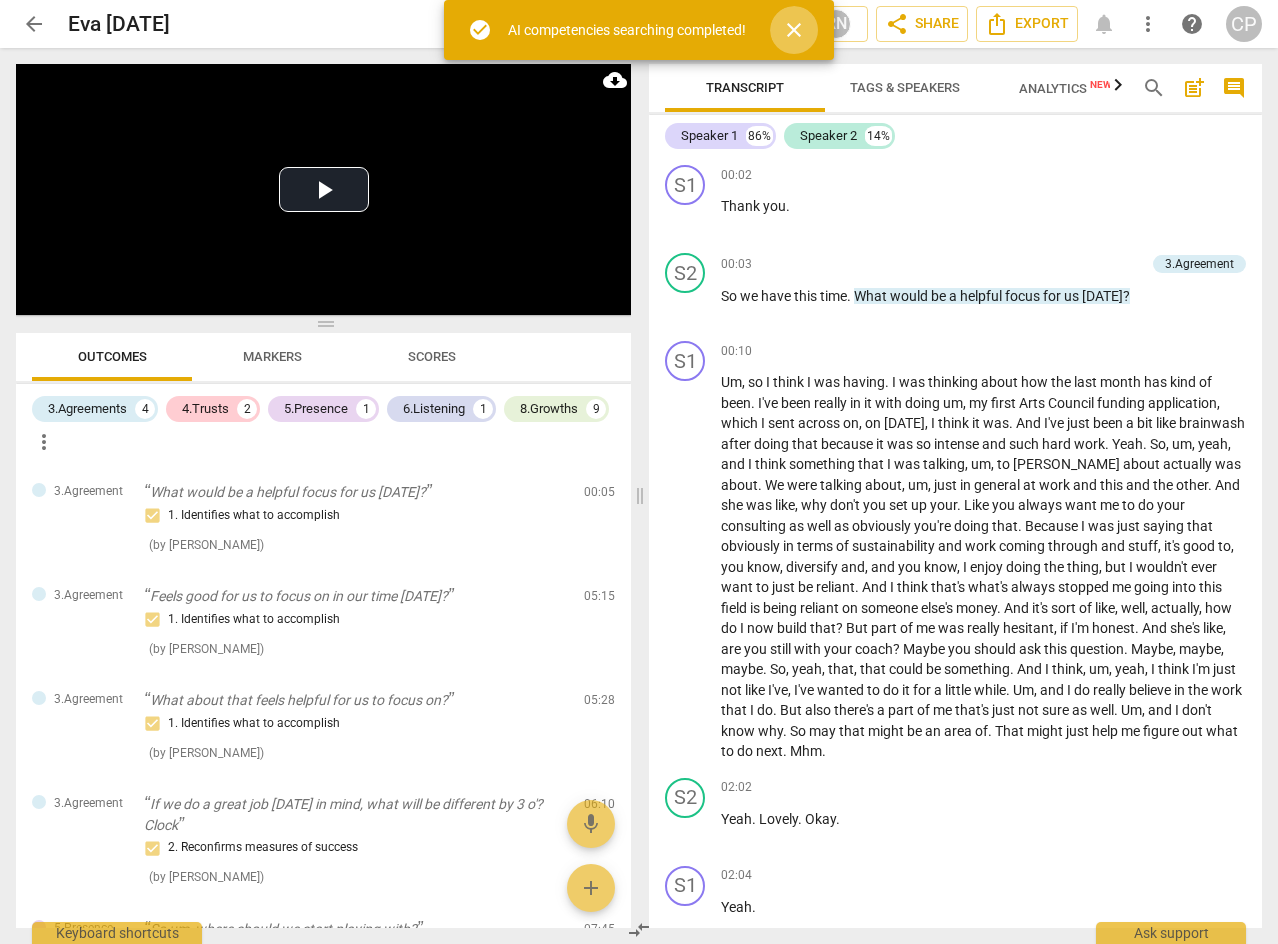 click on "close" at bounding box center [794, 30] 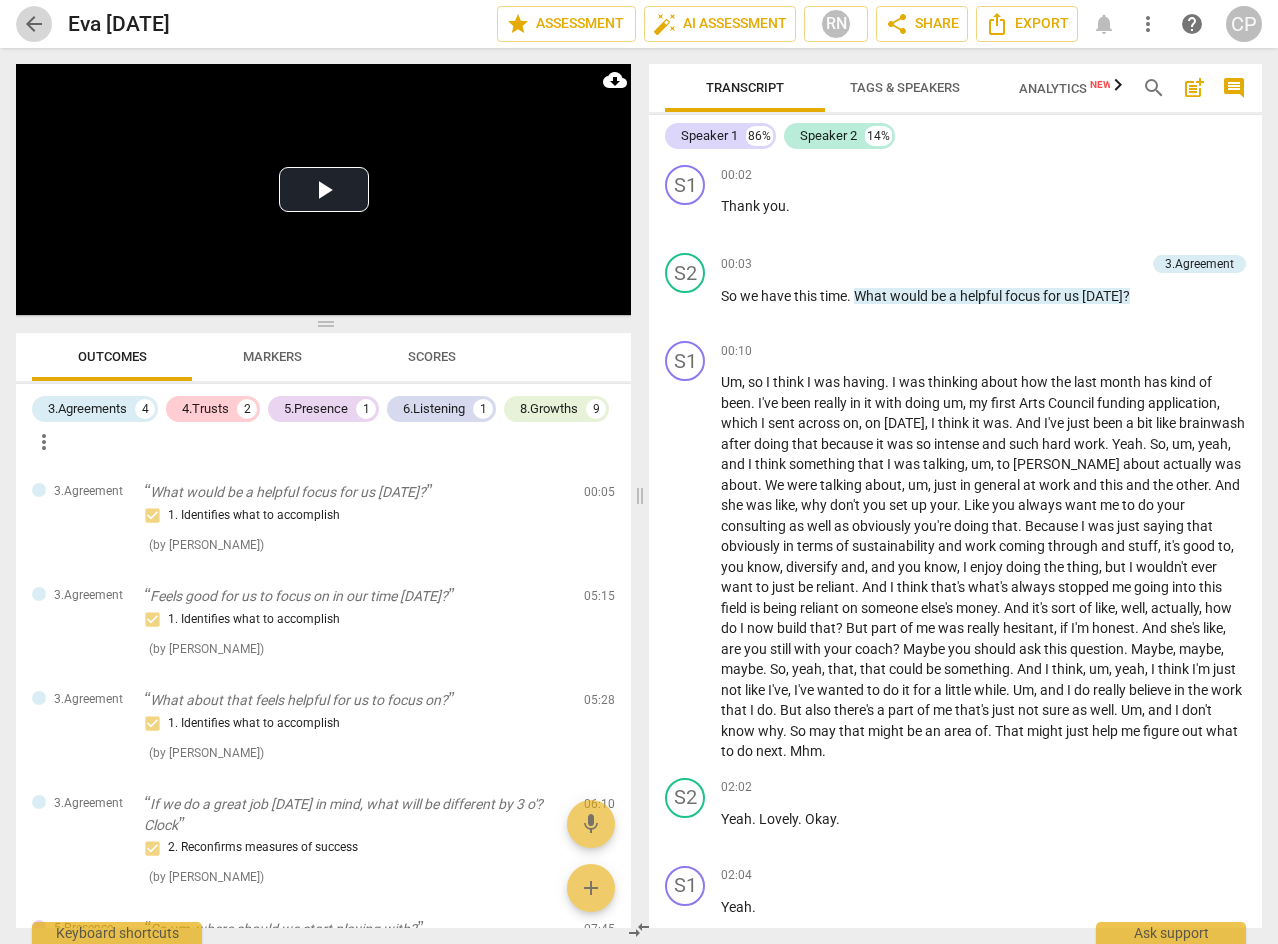 click on "arrow_back" at bounding box center [34, 24] 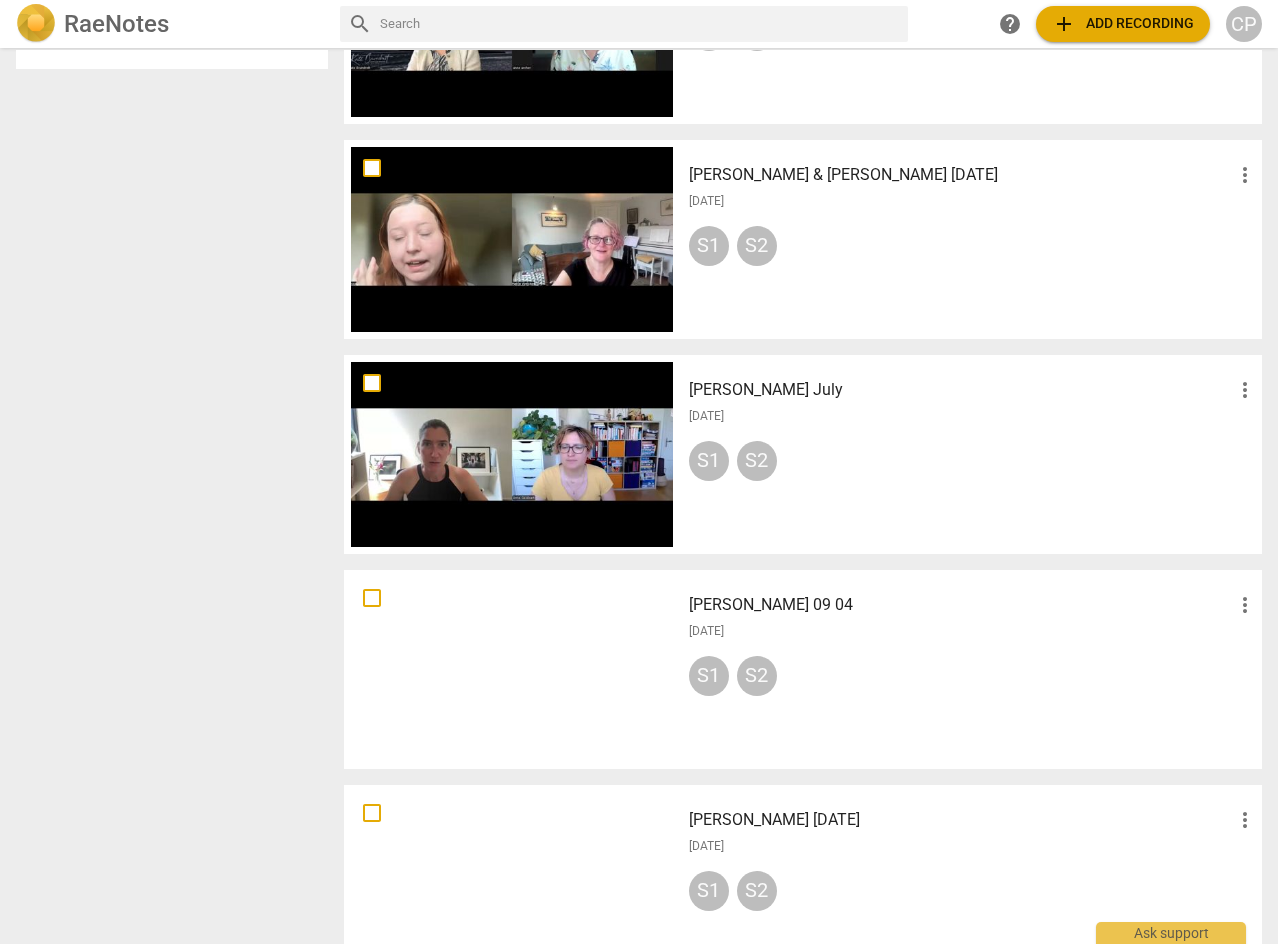 scroll, scrollTop: 1200, scrollLeft: 0, axis: vertical 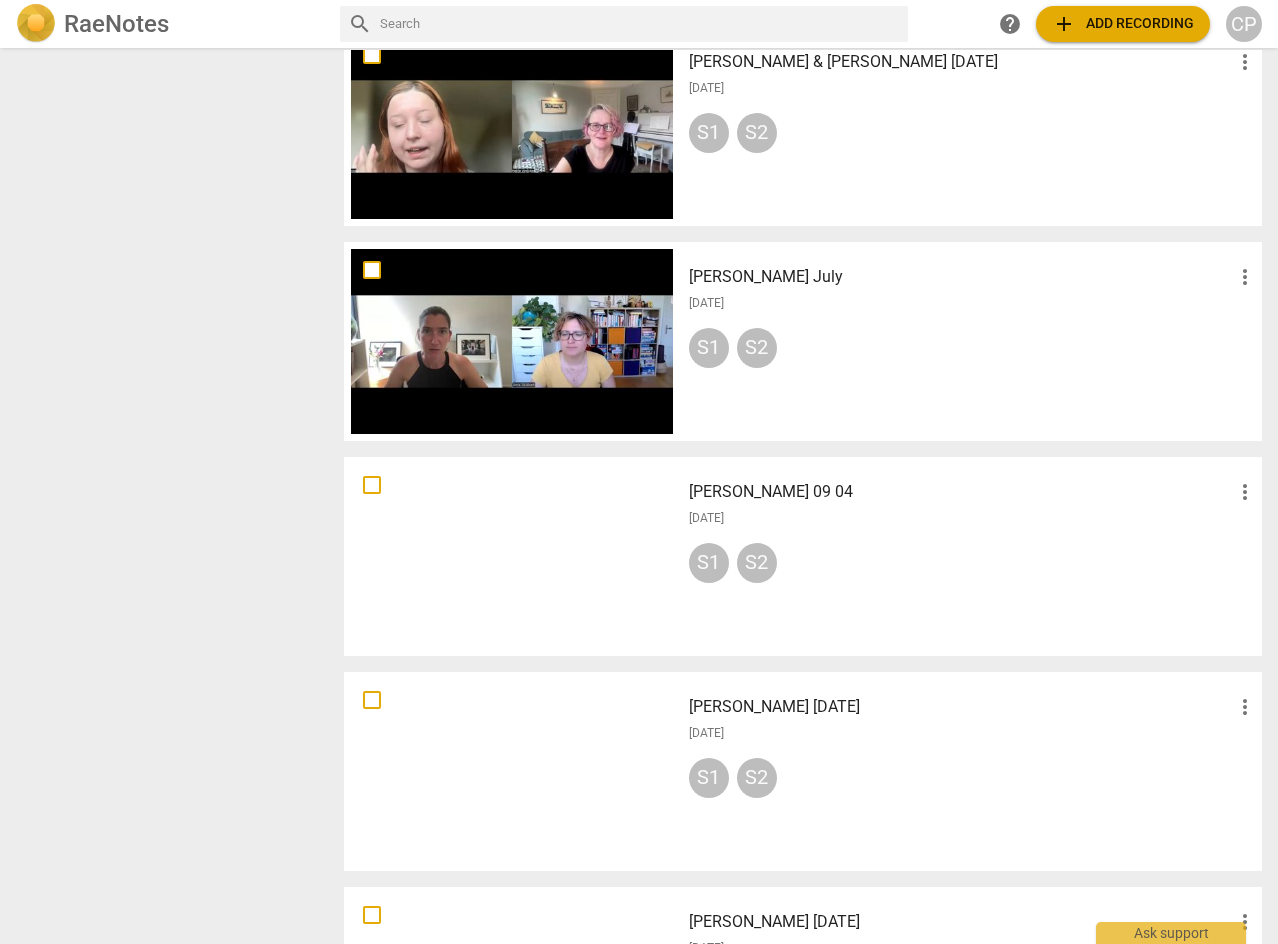 click on "[PERSON_NAME] July" at bounding box center (961, 277) 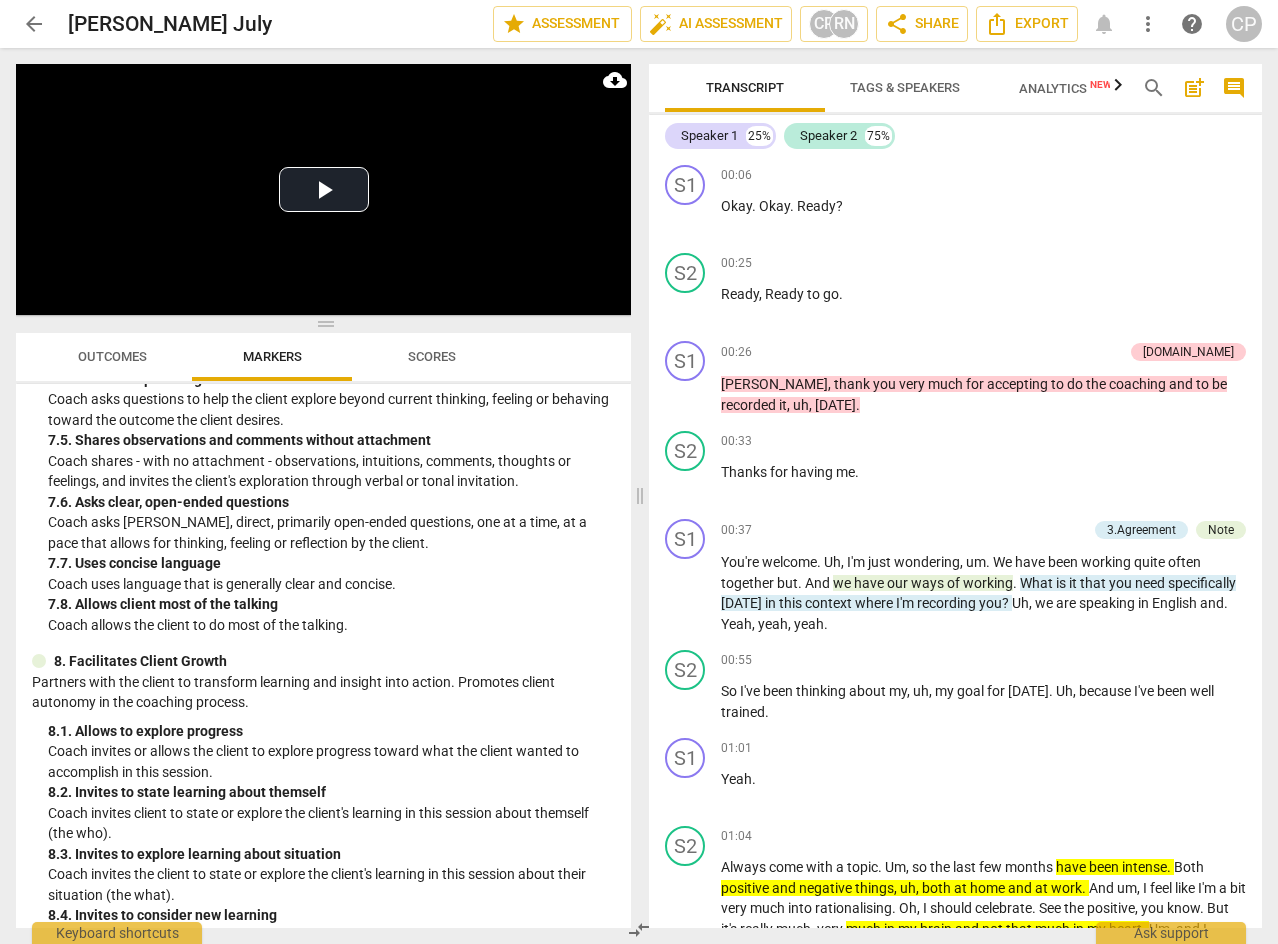scroll, scrollTop: 2316, scrollLeft: 0, axis: vertical 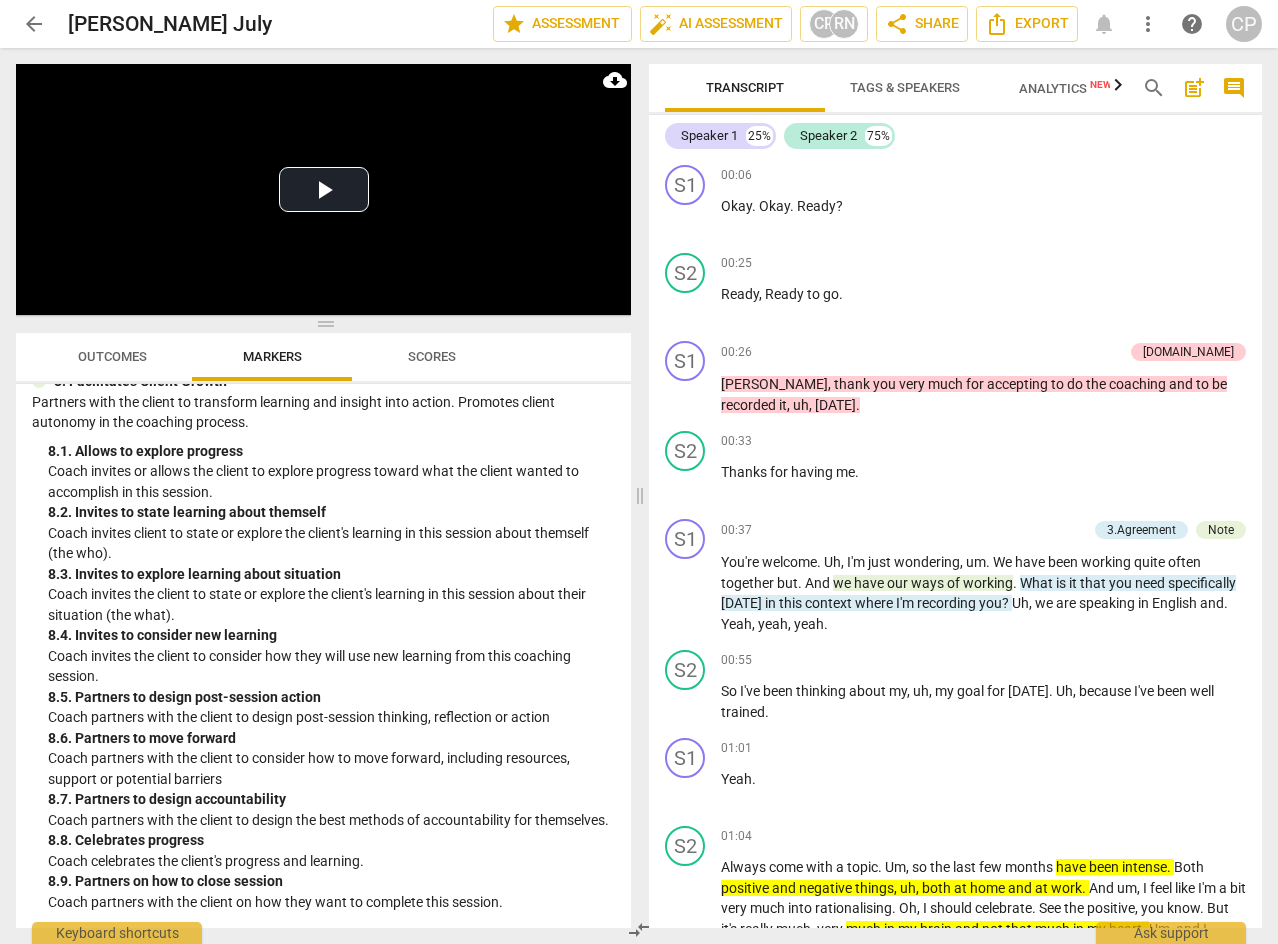click on "Outcomes" at bounding box center (112, 357) 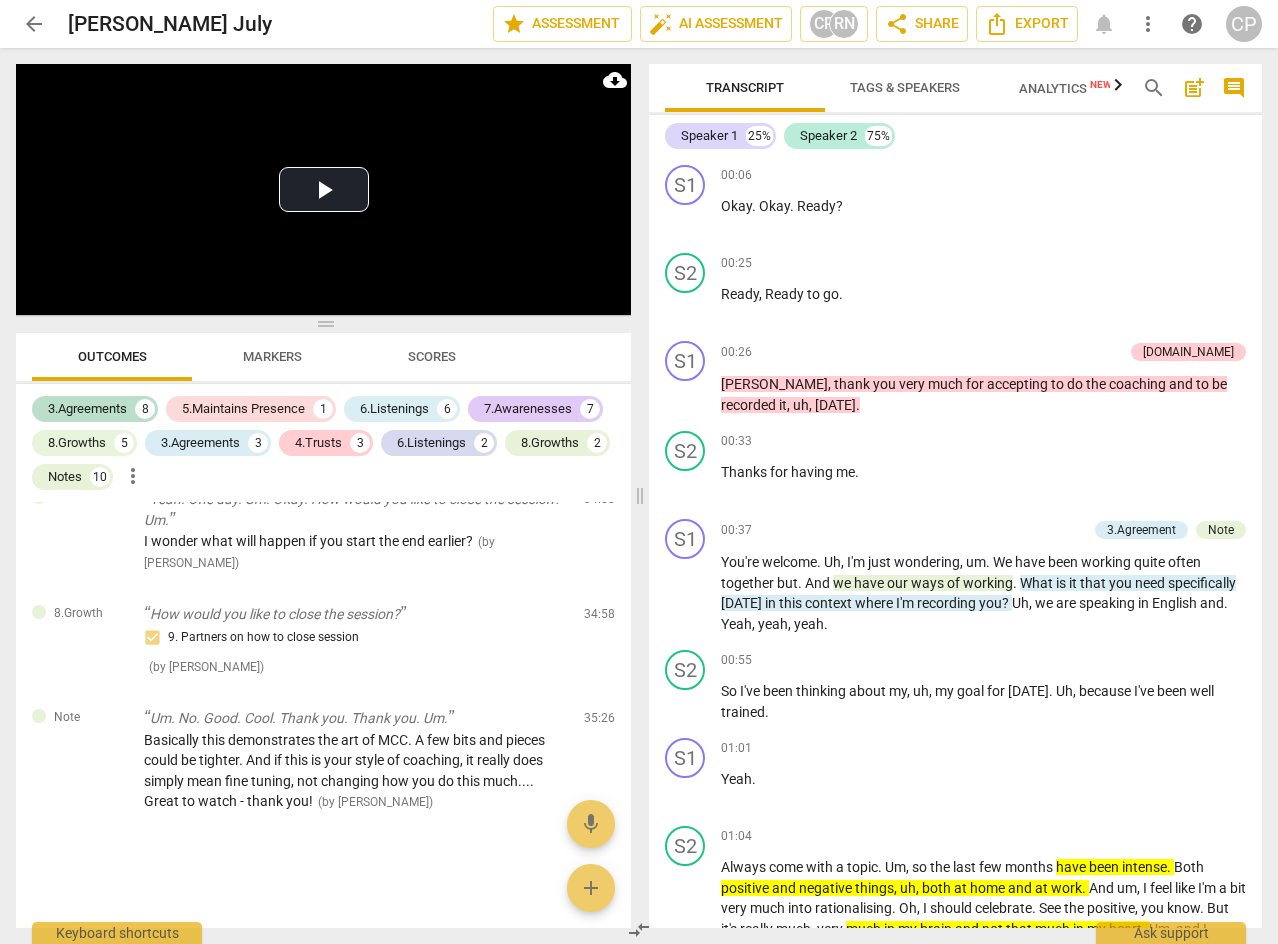 scroll, scrollTop: 6748, scrollLeft: 0, axis: vertical 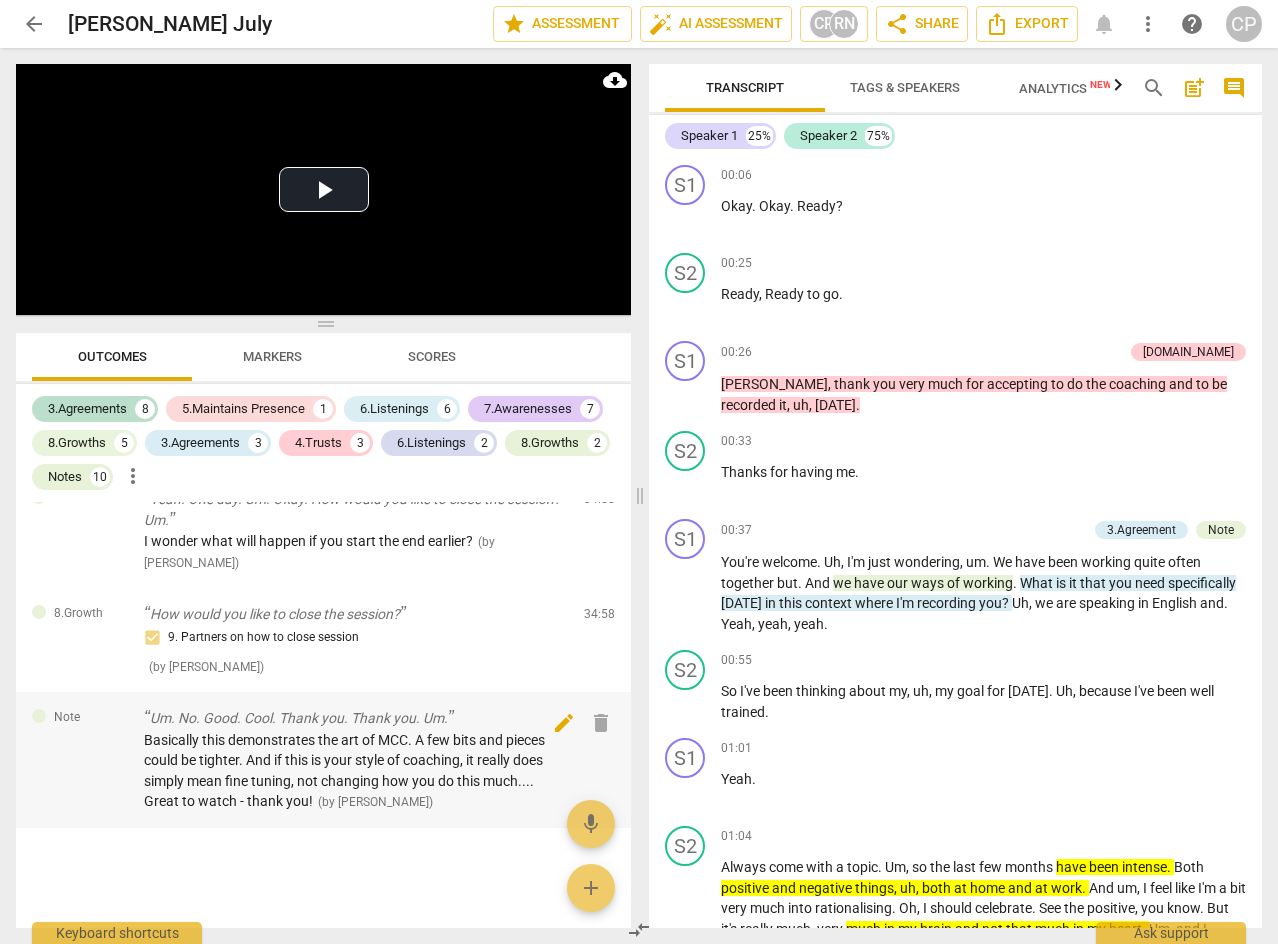 click on "edit" at bounding box center [564, 723] 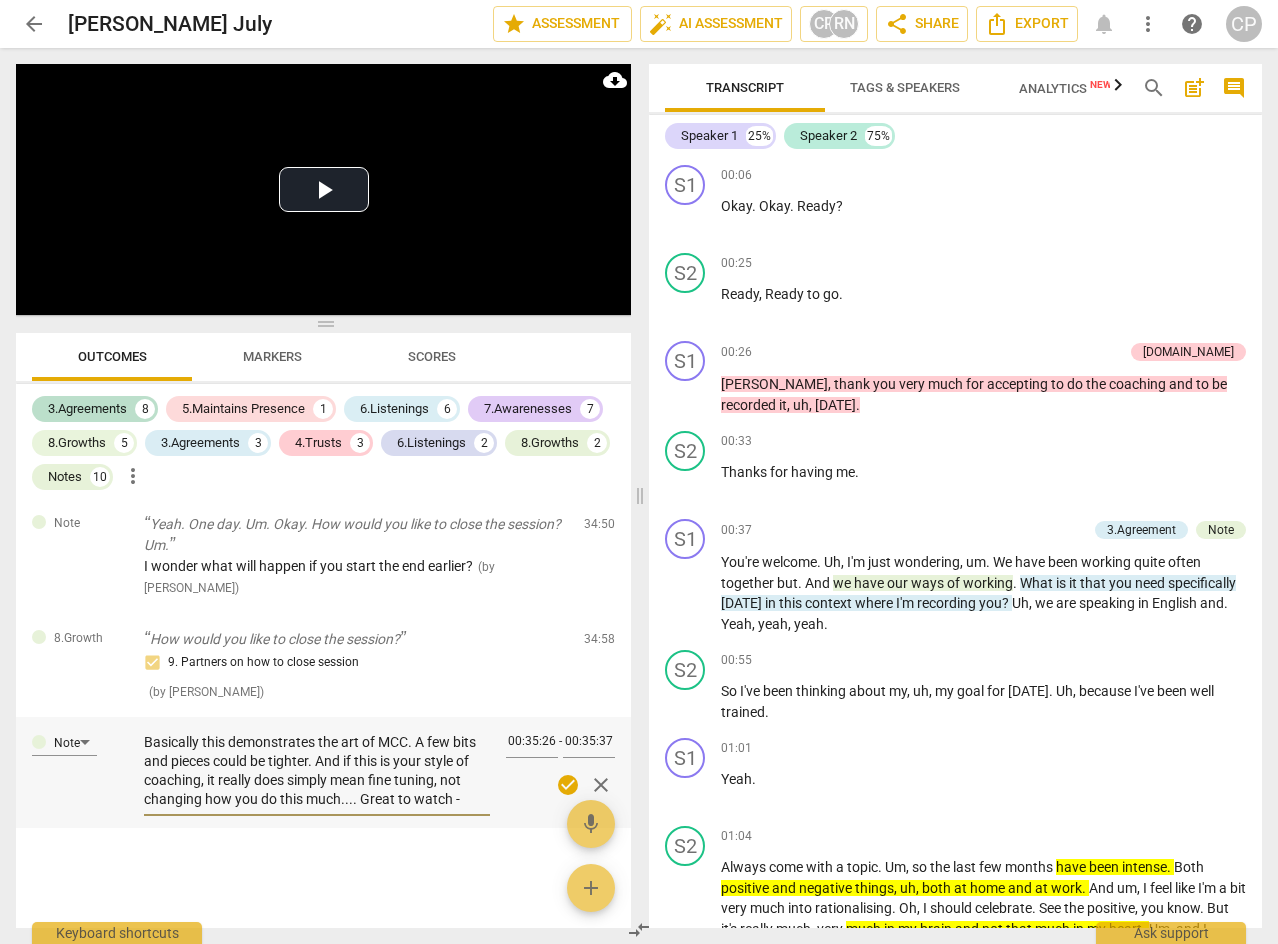 scroll, scrollTop: 19, scrollLeft: 0, axis: vertical 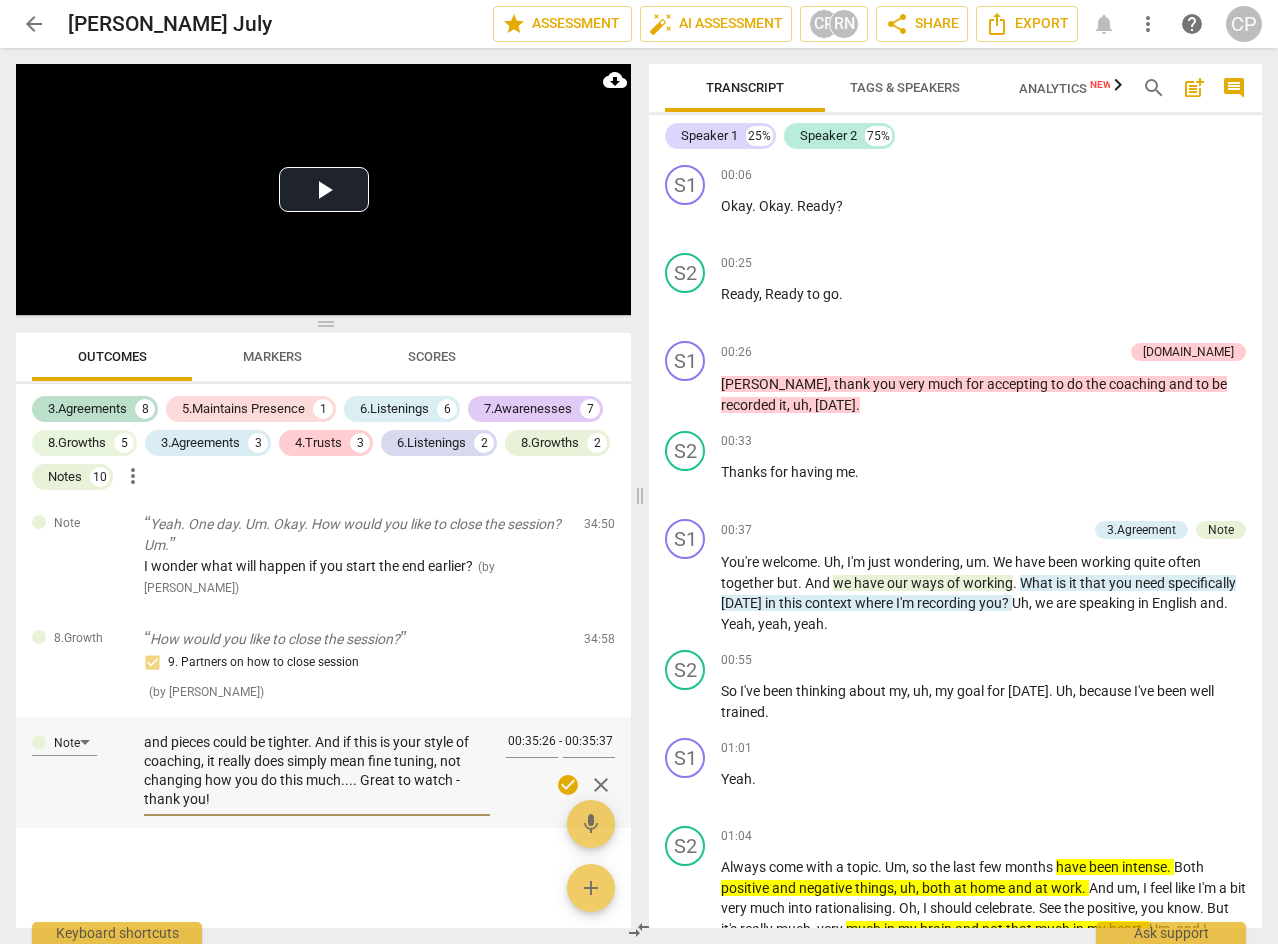 drag, startPoint x: 145, startPoint y: 770, endPoint x: 464, endPoint y: 847, distance: 328.16156 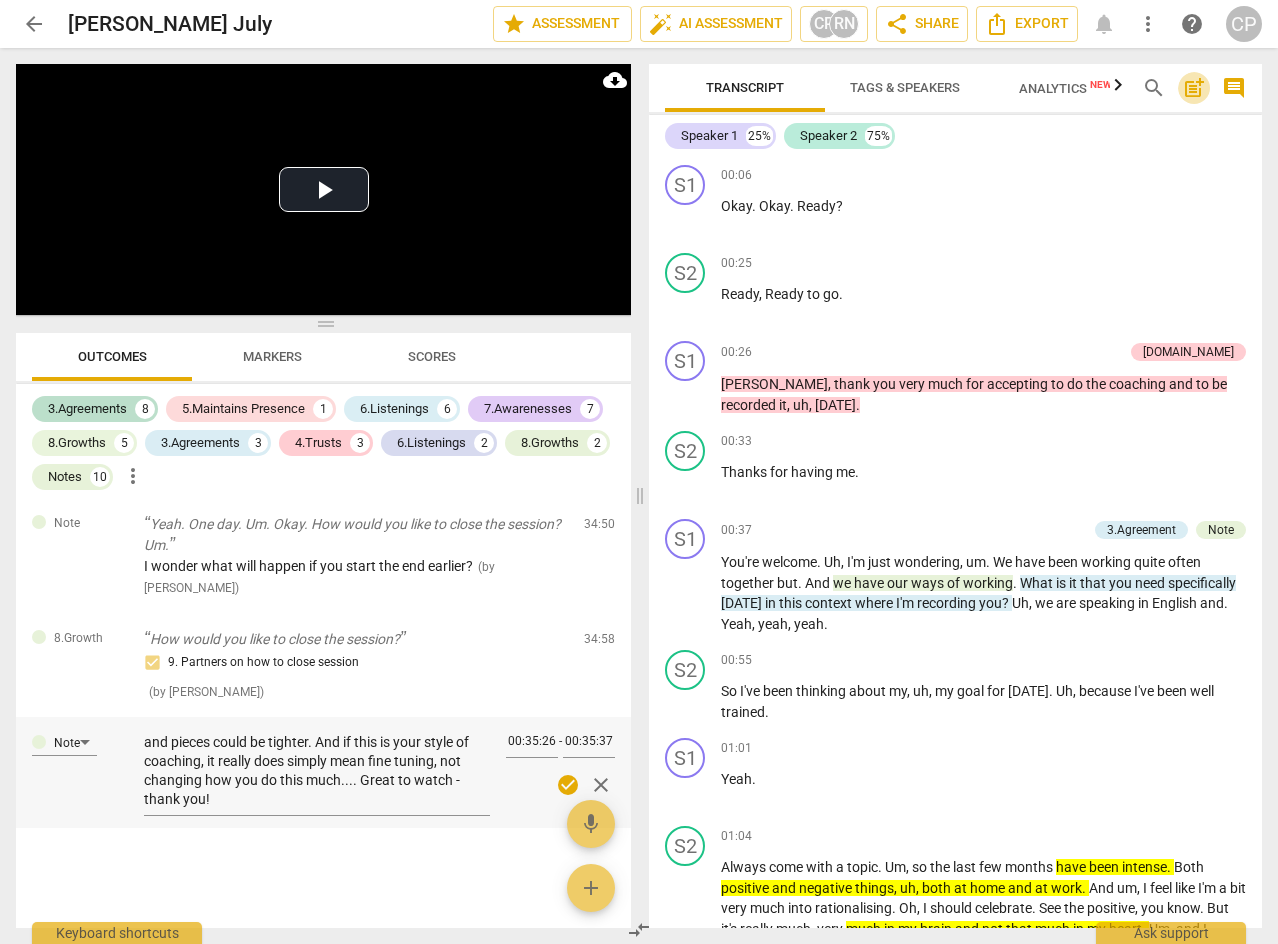 click on "post_add" at bounding box center (1194, 88) 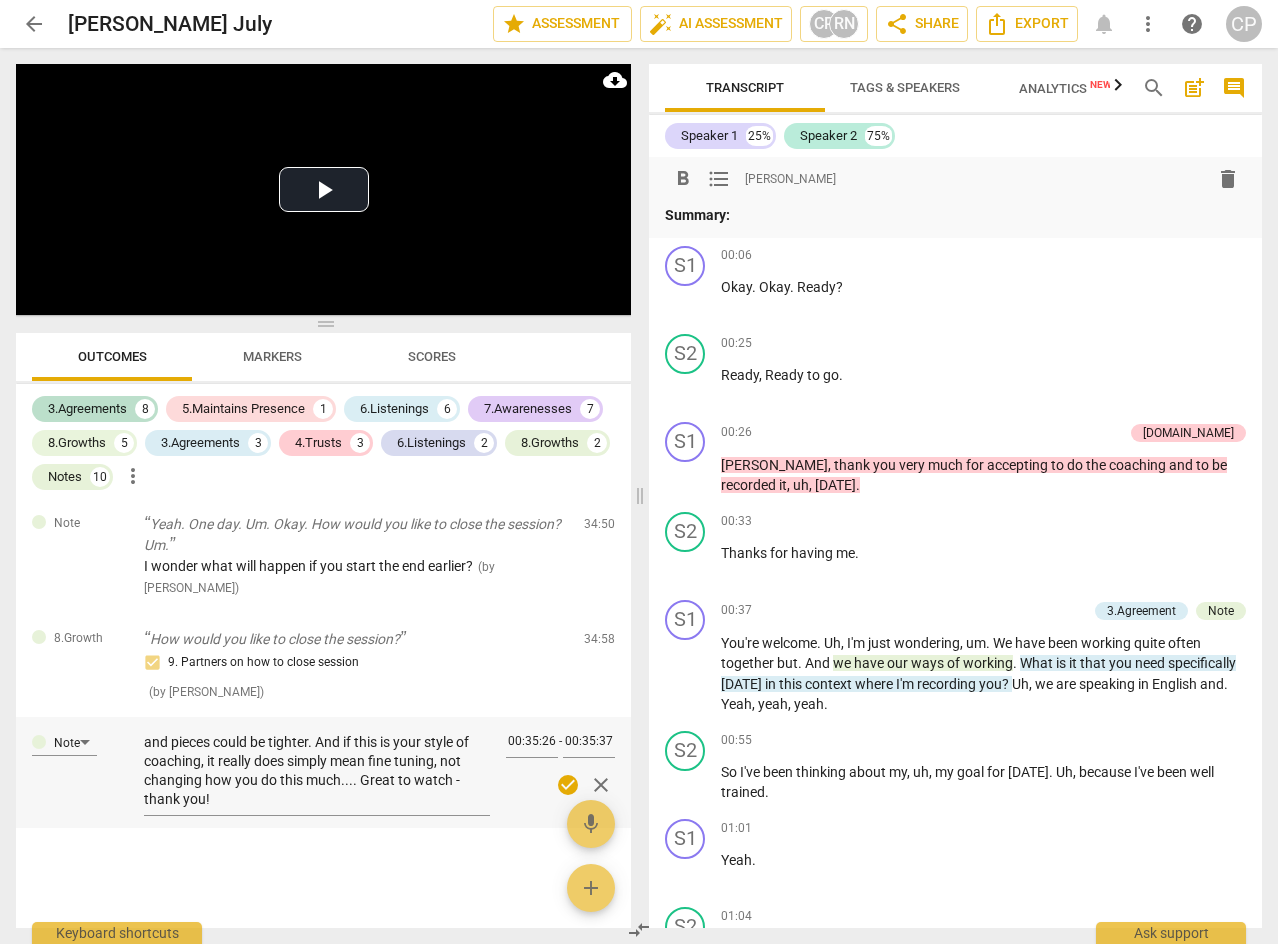 type 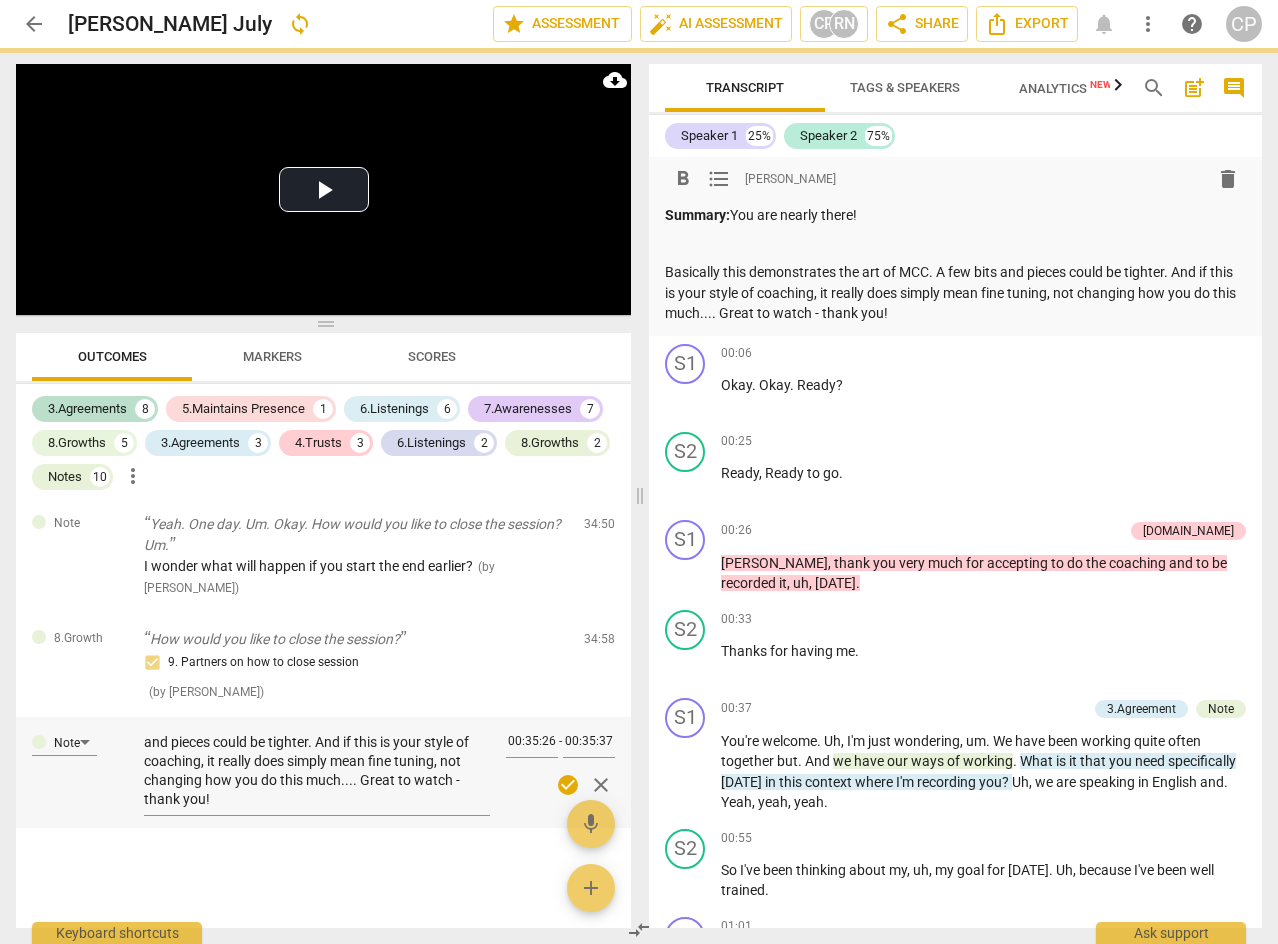 click at bounding box center [955, 244] 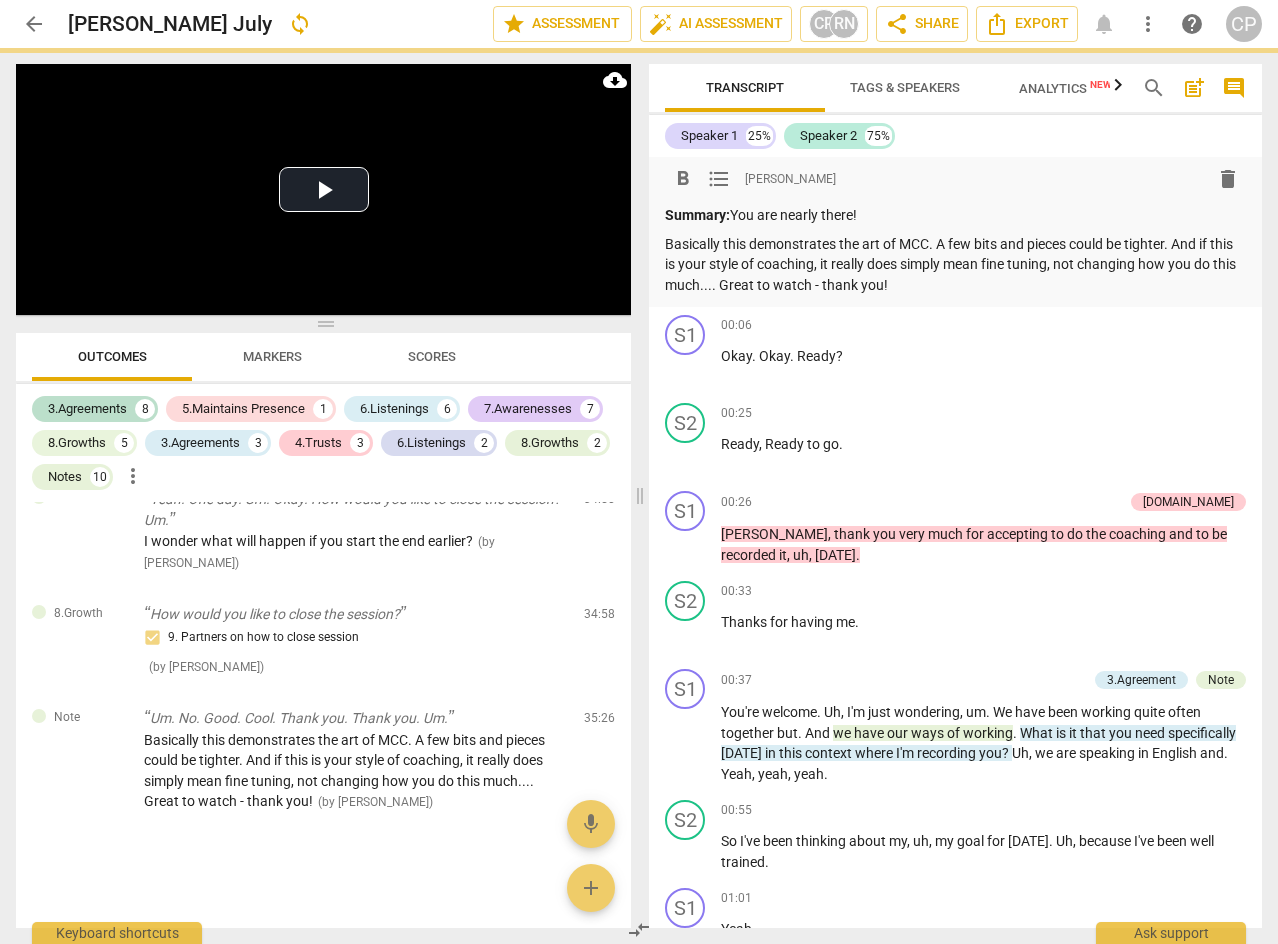 click on "Basically this demonstrates the art of MCC. A few bits and pieces could be tighter. And if this is your style of coaching, it really does simply mean fine tuning, not changing how you do this much.... Great to watch - thank you!" at bounding box center [955, 265] 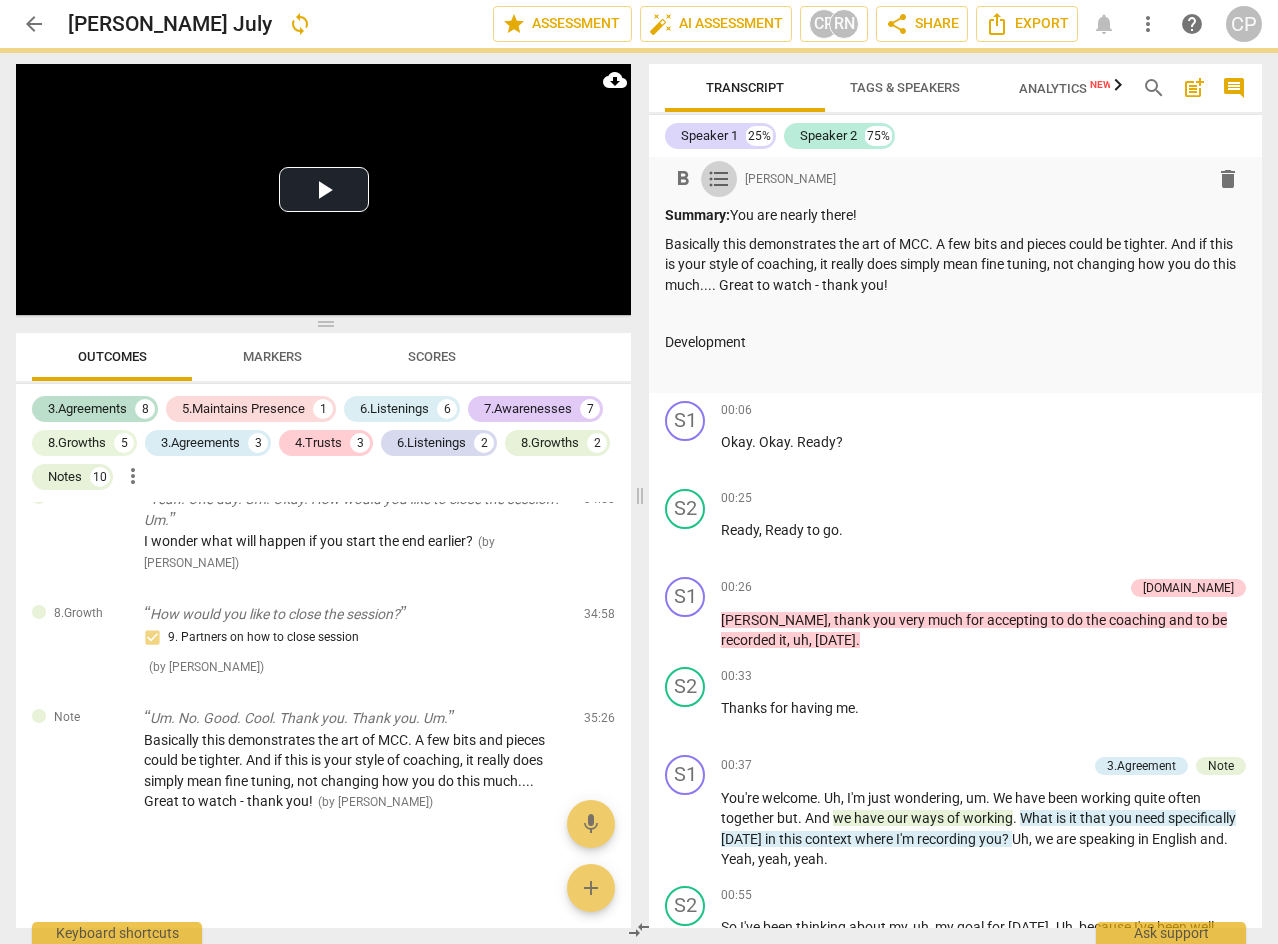 click on "format_list_bulleted" at bounding box center (719, 179) 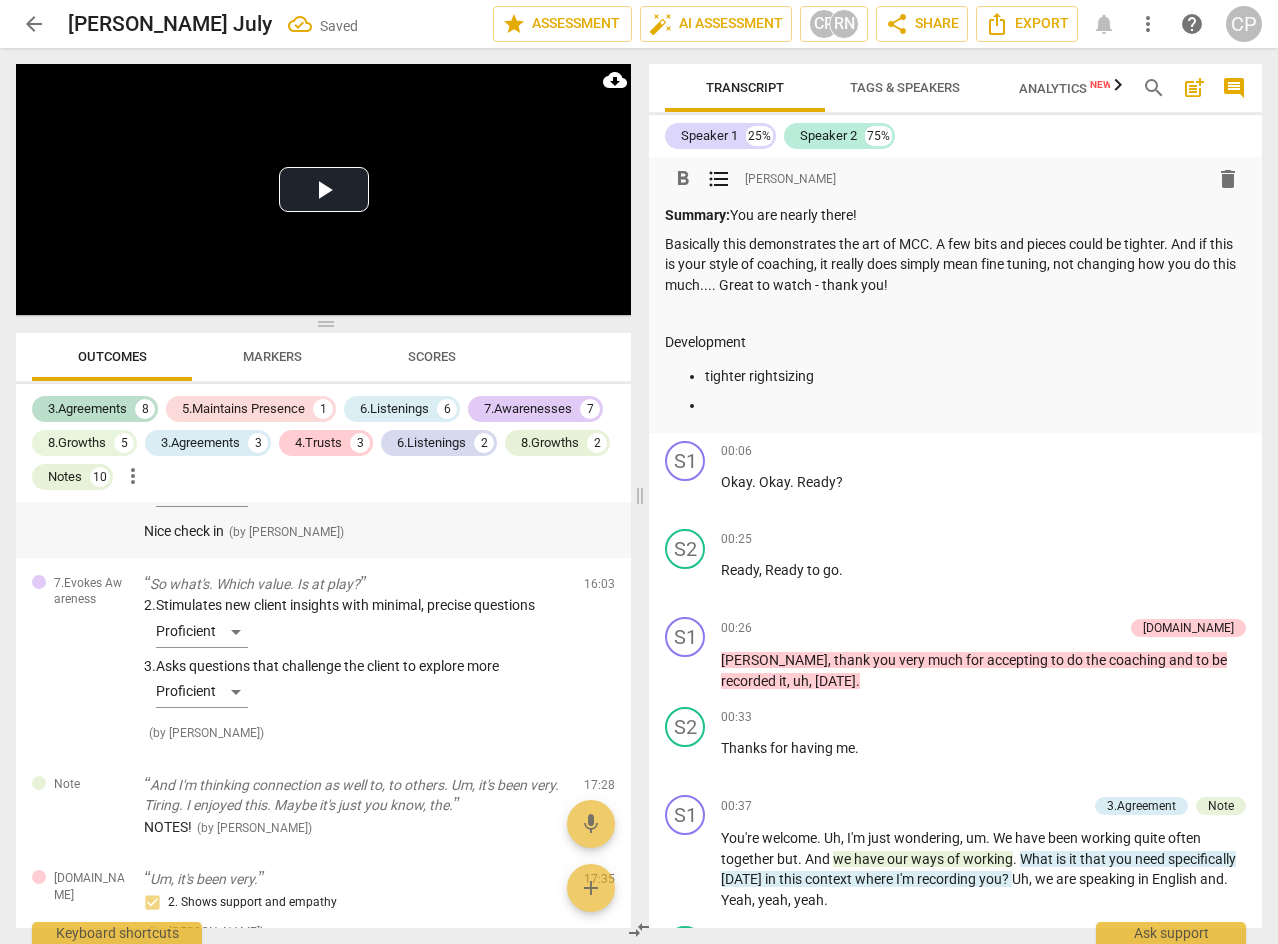 scroll, scrollTop: 4199, scrollLeft: 0, axis: vertical 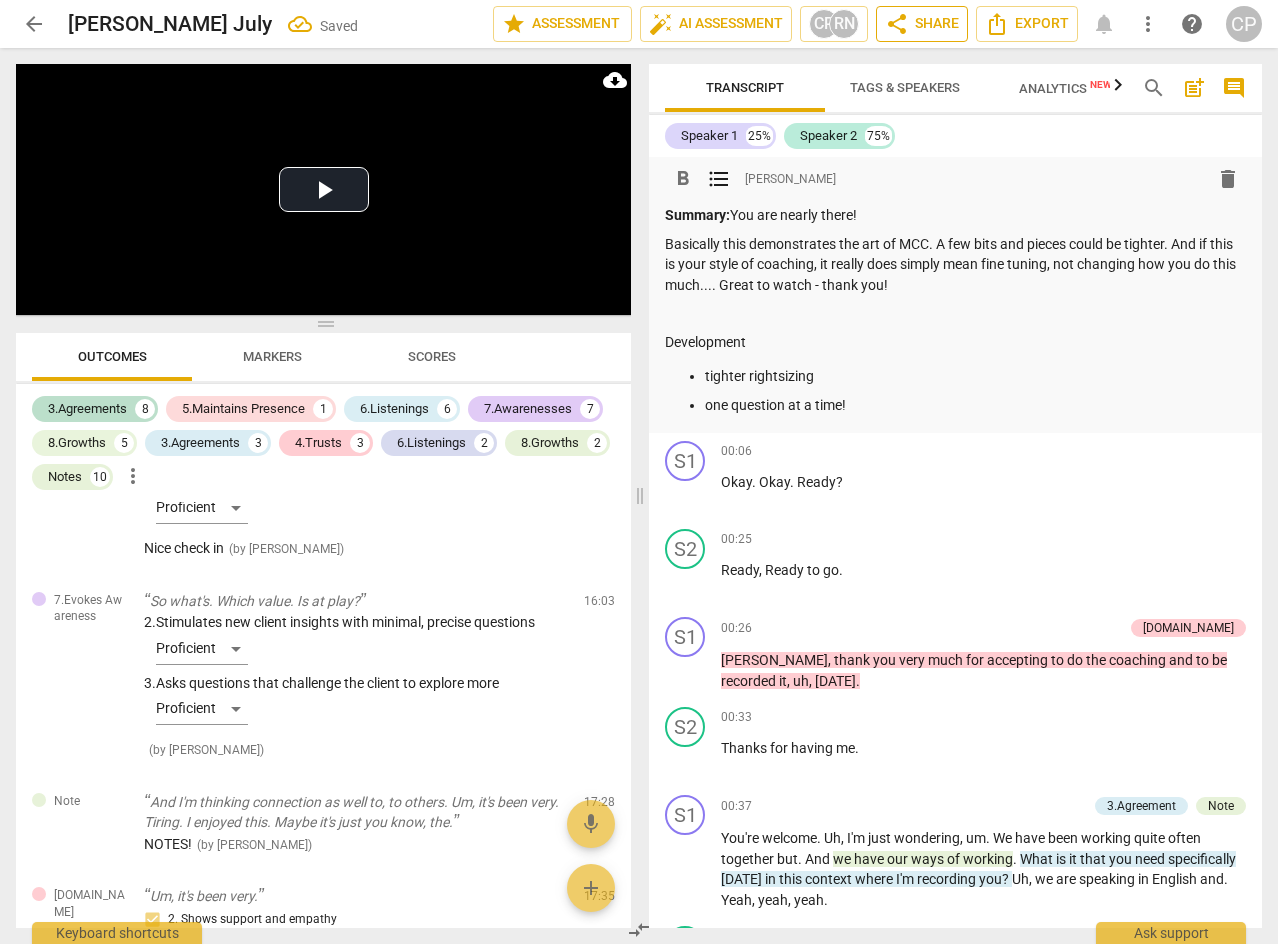 click on "share    Share" at bounding box center [922, 24] 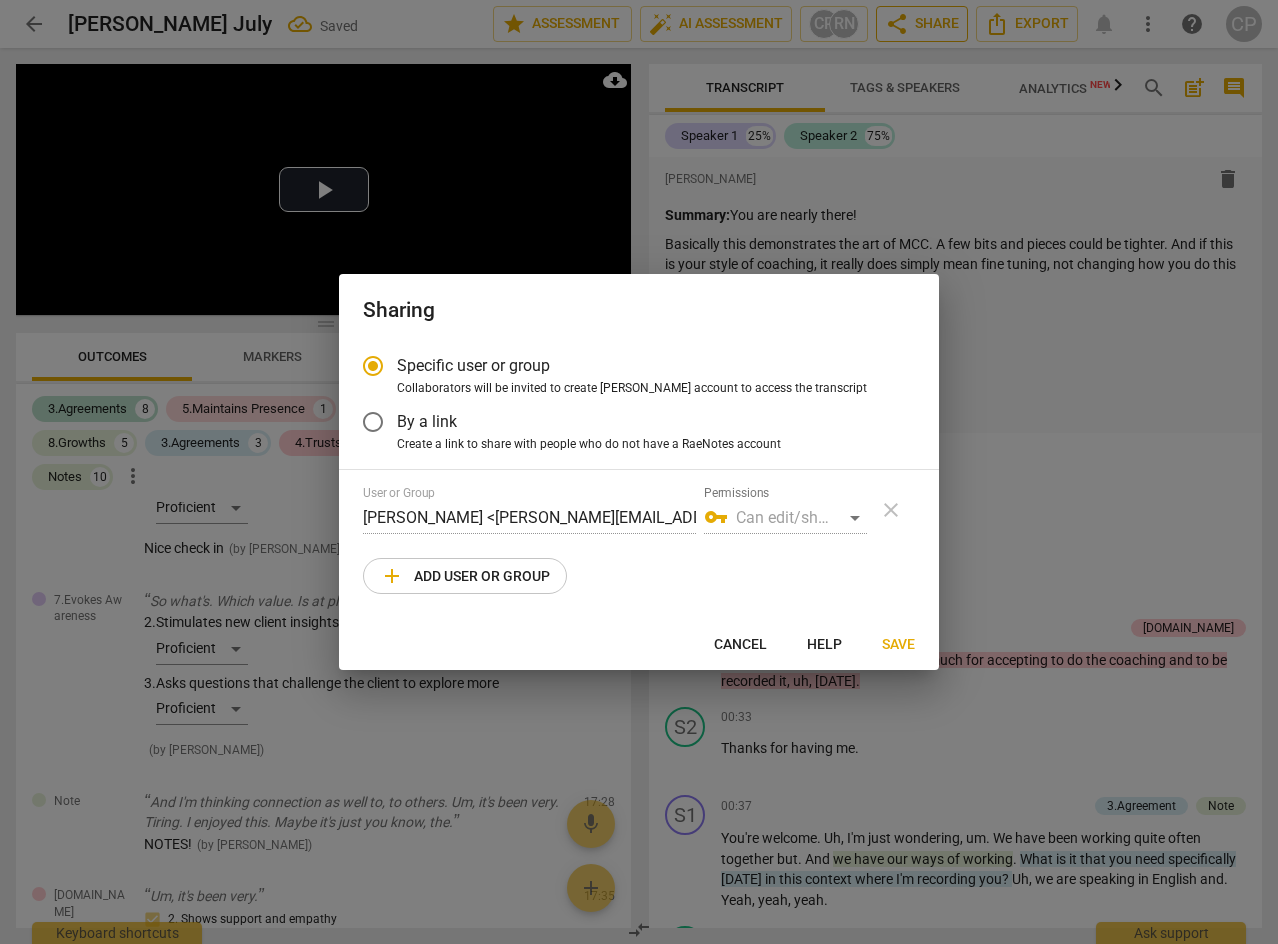 radio on "false" 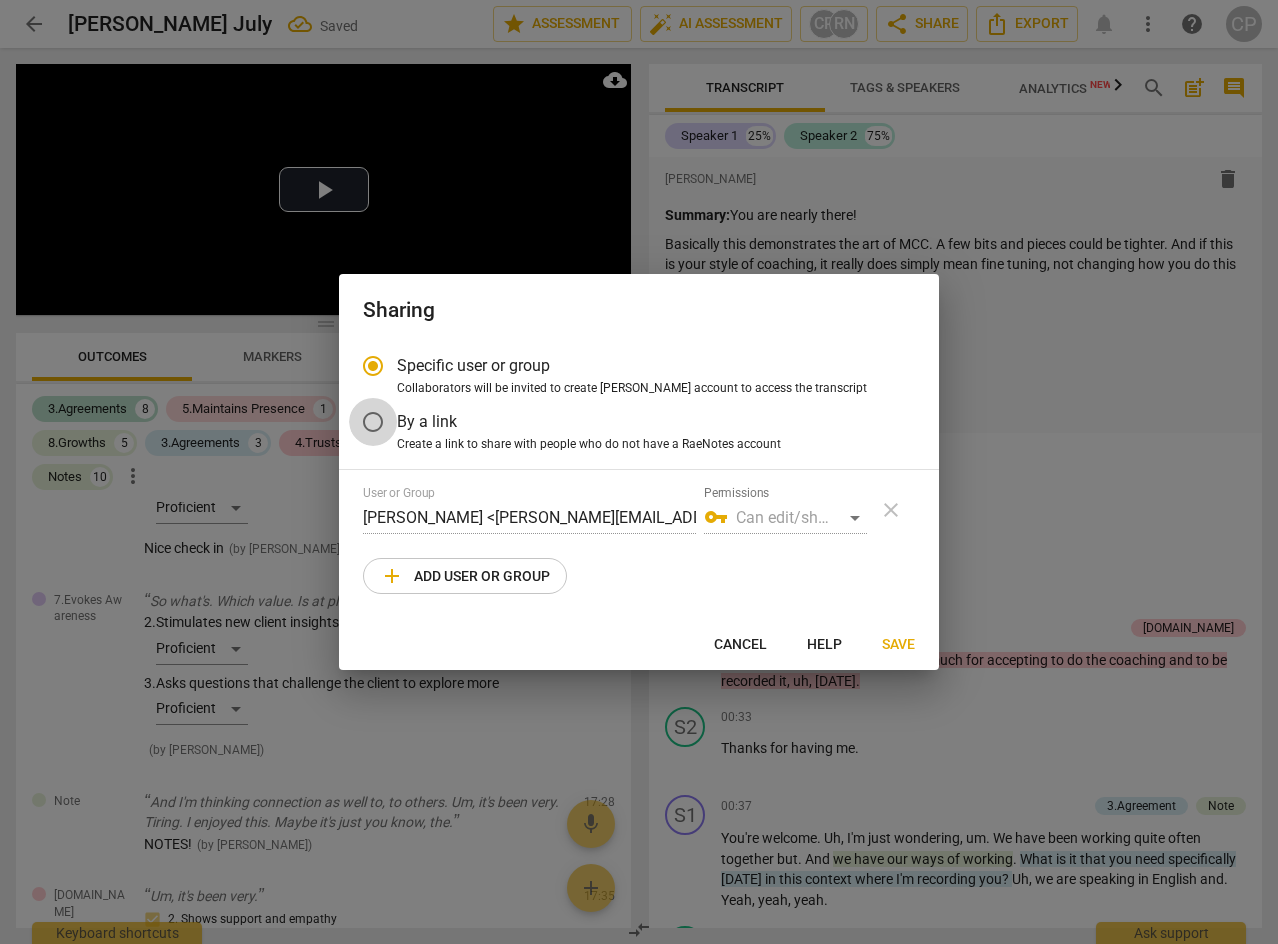 click on "By a link" at bounding box center (373, 422) 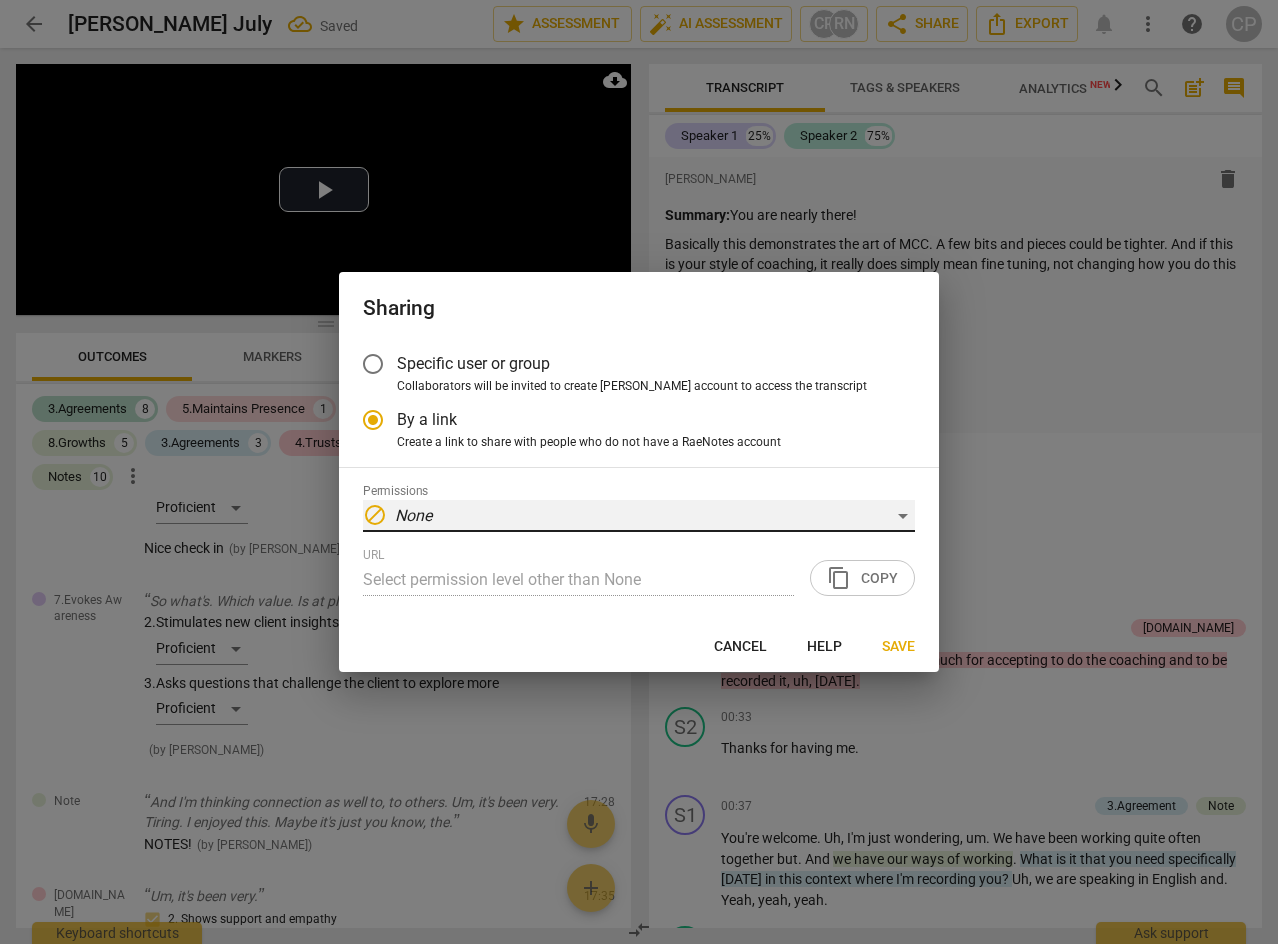 click on "block None" at bounding box center [639, 516] 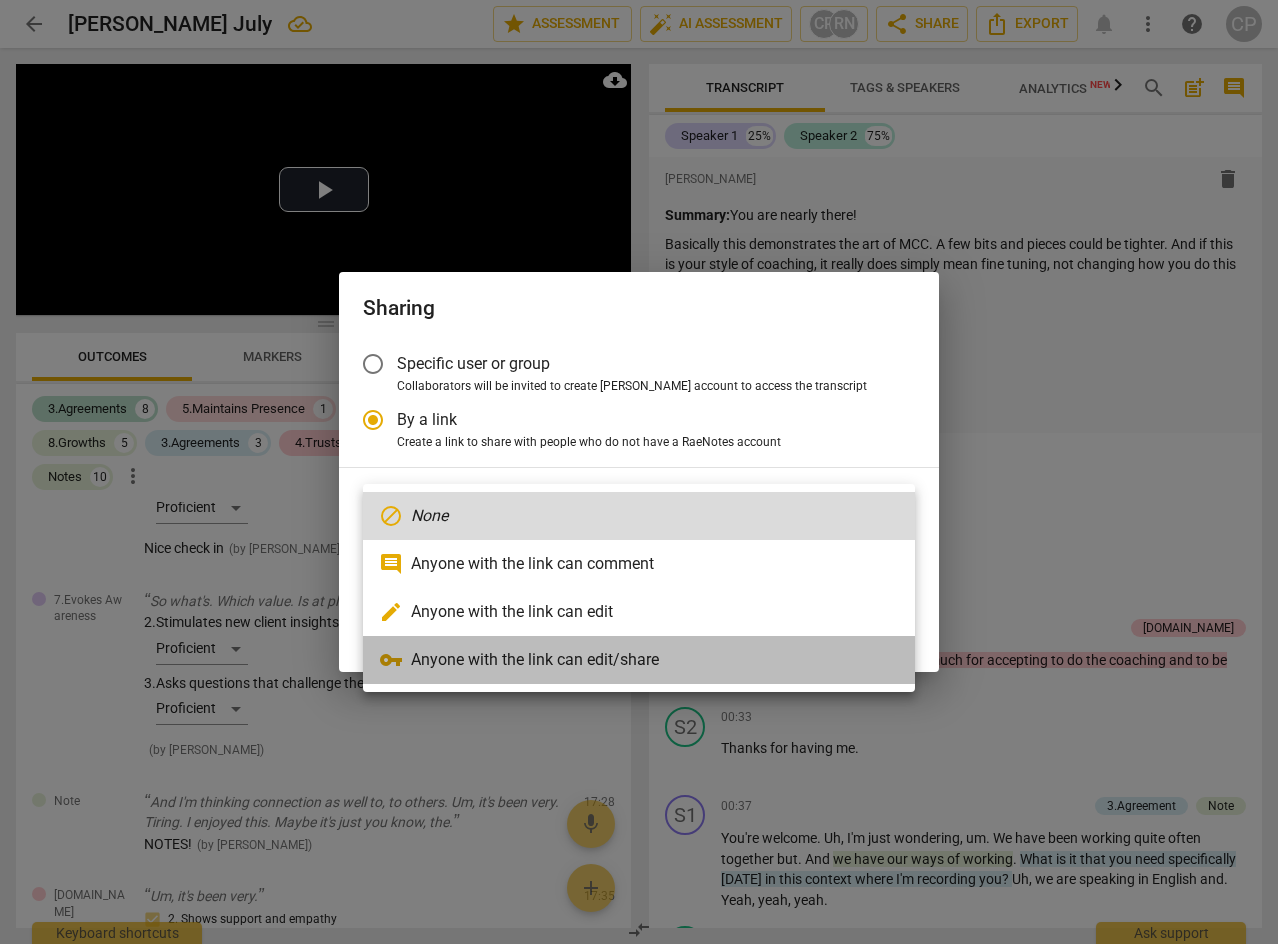 click on "vpn_key Anyone with the link can edit/share" at bounding box center [639, 660] 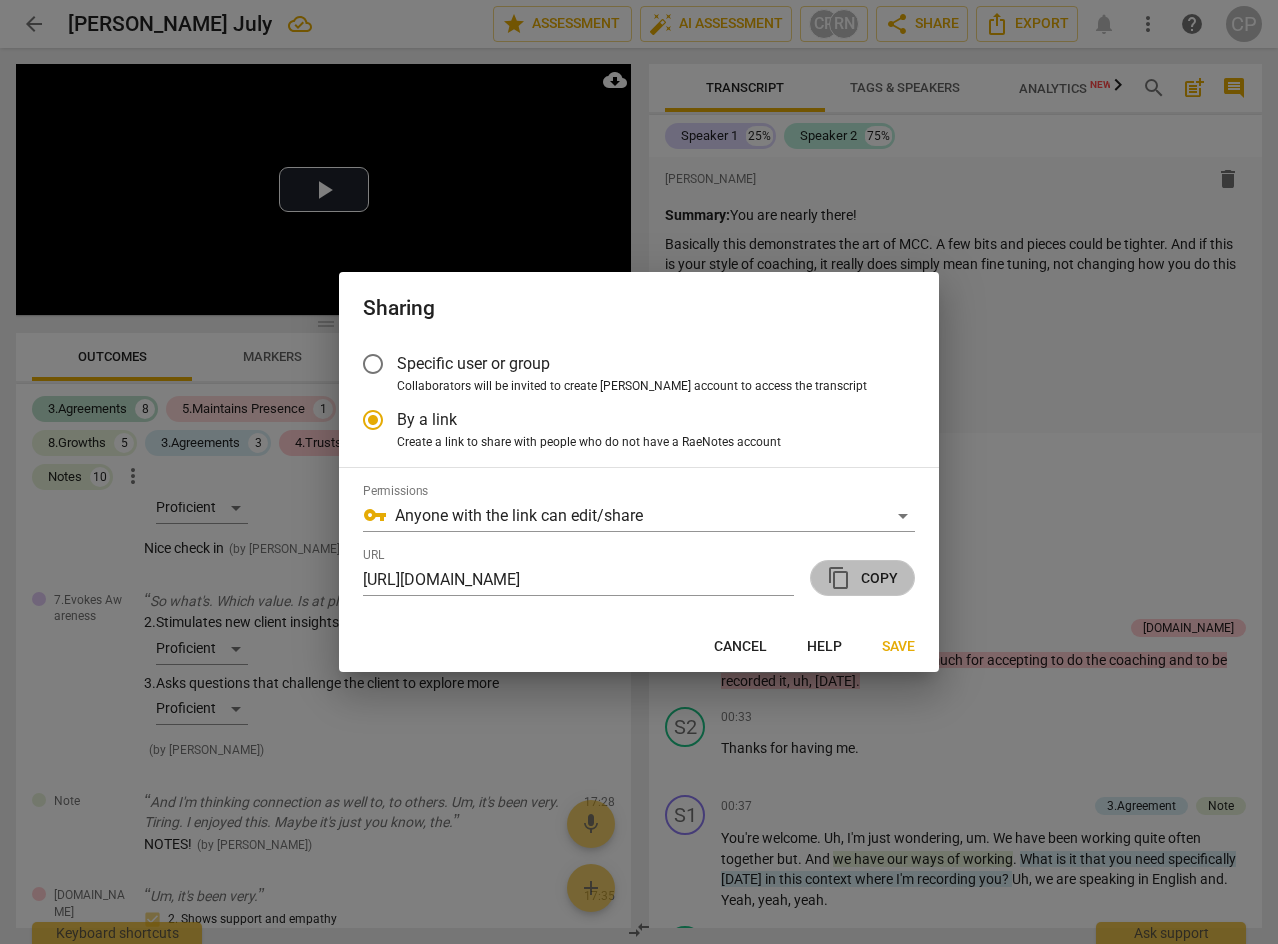 click on "content_copy   Copy" at bounding box center (862, 578) 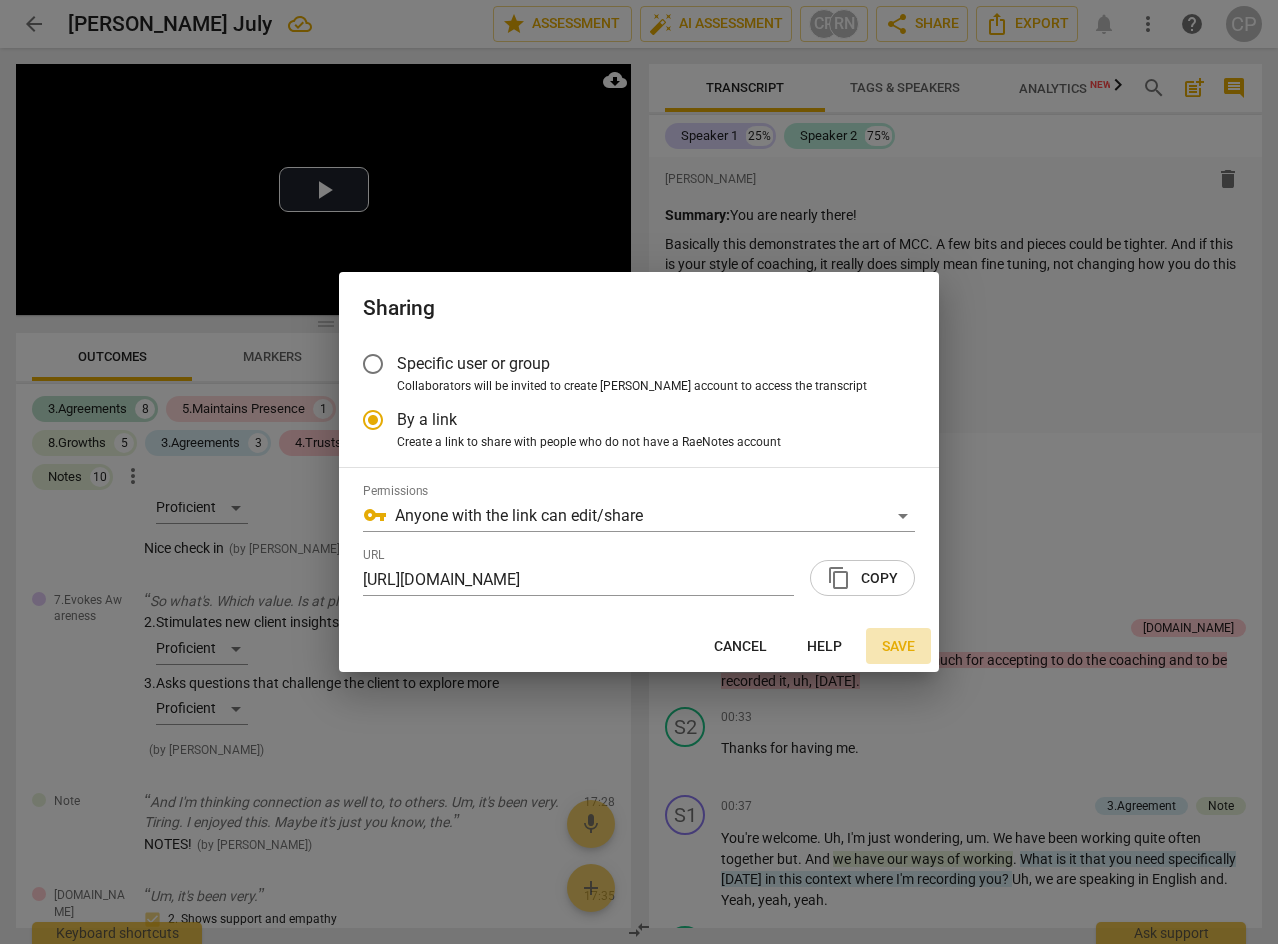 click on "Save" at bounding box center (898, 647) 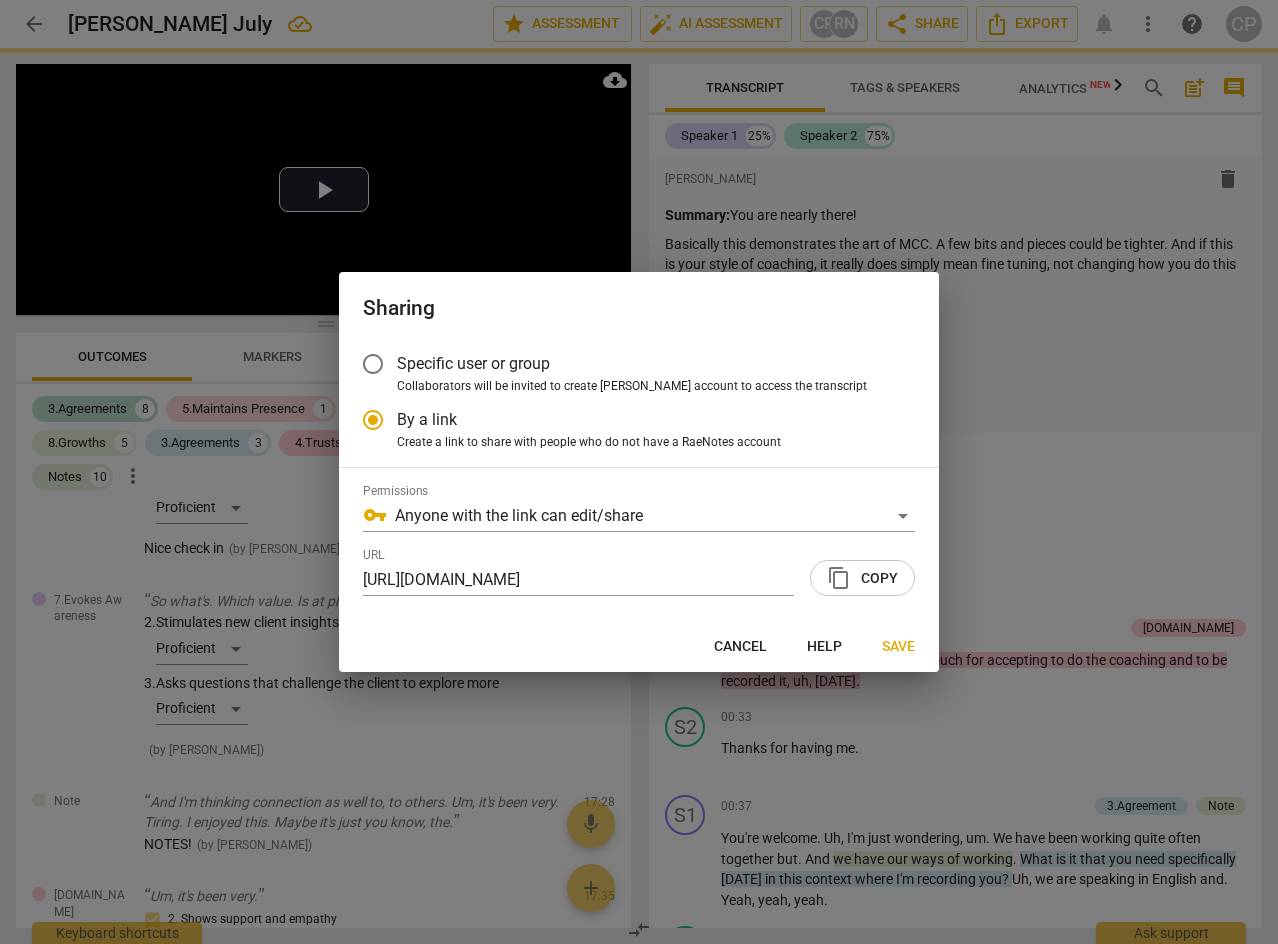 radio on "false" 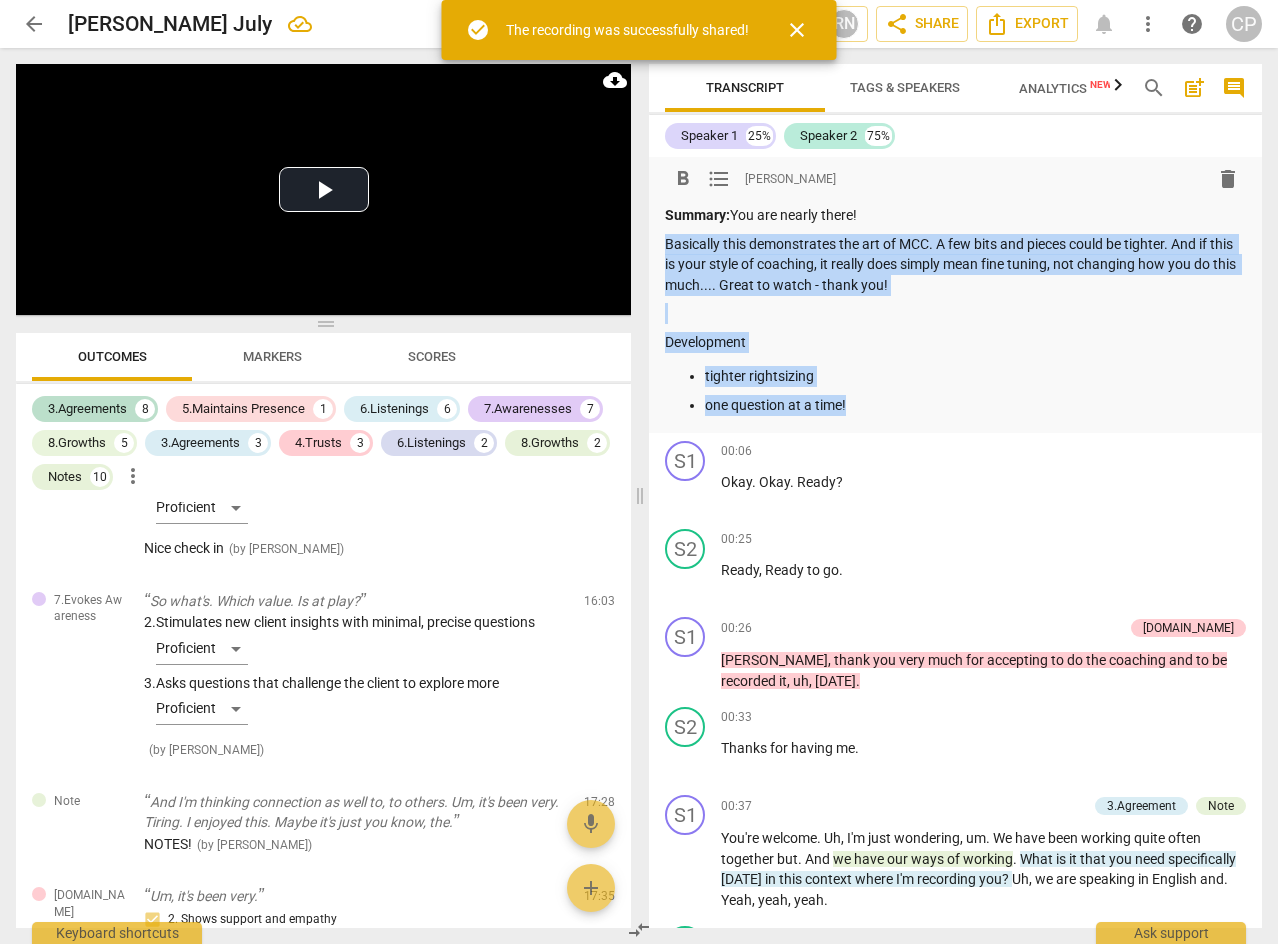 drag, startPoint x: 667, startPoint y: 244, endPoint x: 811, endPoint y: 363, distance: 186.80739 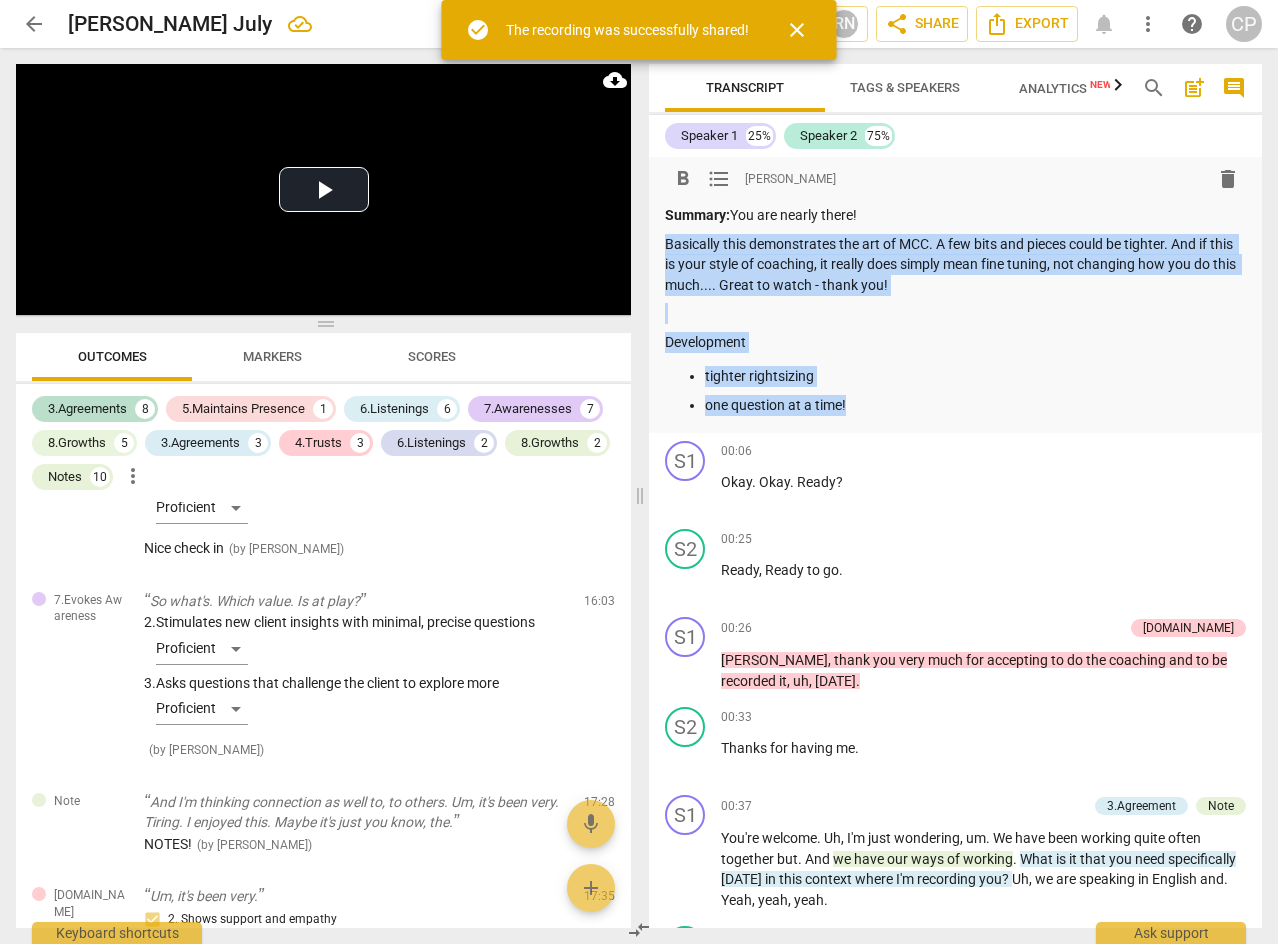 click on "Summary:   You are nearly there! Basically this demonstrates the art of MCC. A few bits and pieces could be tighter. And if this is your style of coaching, it really does simply mean fine tuning, not changing how you do this much.... Great to watch - thank you! Development tighter rightsizing one question at a time!" at bounding box center (955, 310) 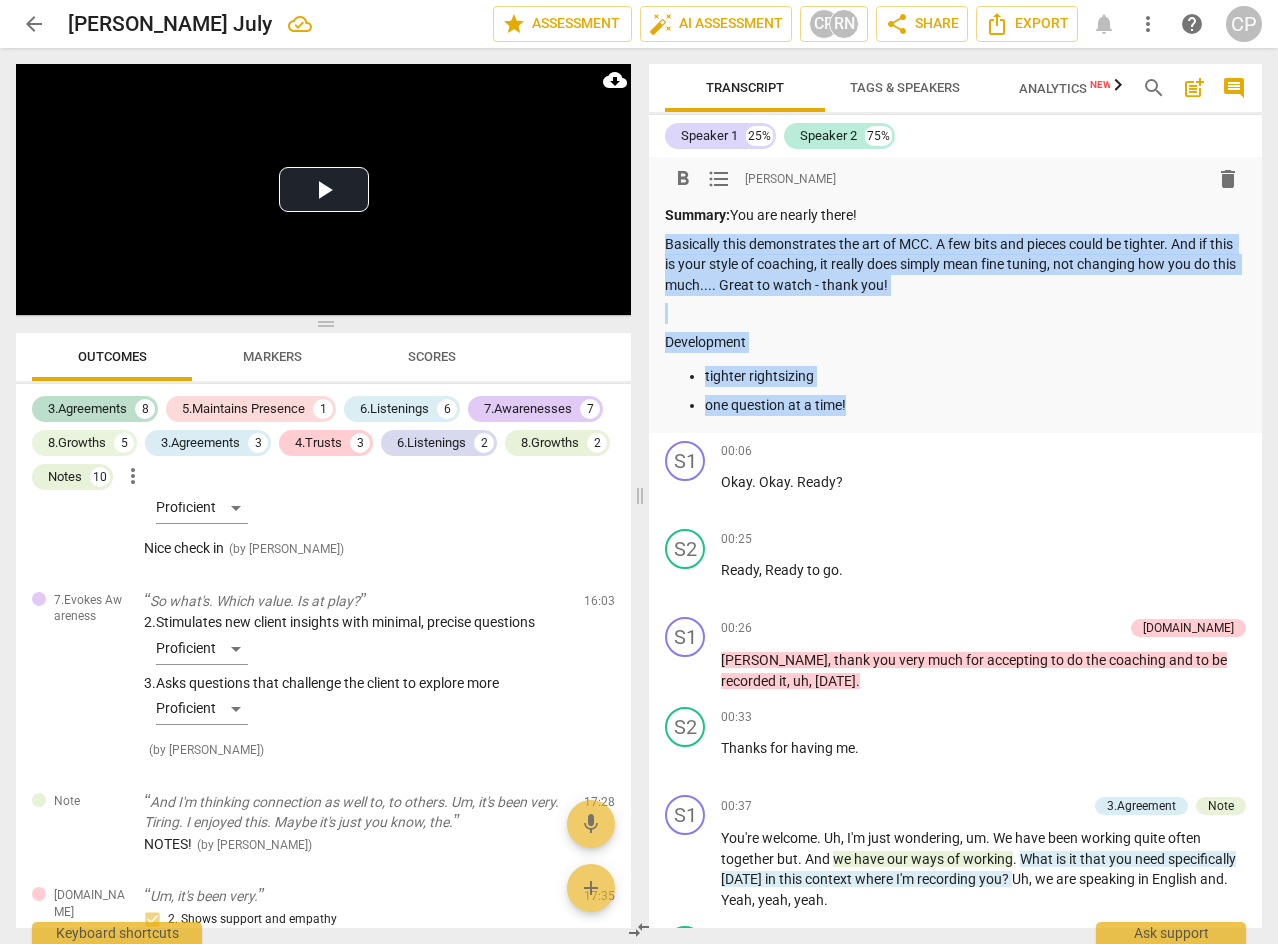 copy on "Basically this demonstrates the art of MCC. A few bits and pieces could be tighter. And if this is your style of coaching, it really does simply mean fine tuning, not changing how you do this much.... Great to watch - thank you! Development tighter rightsizing one question at a time!" 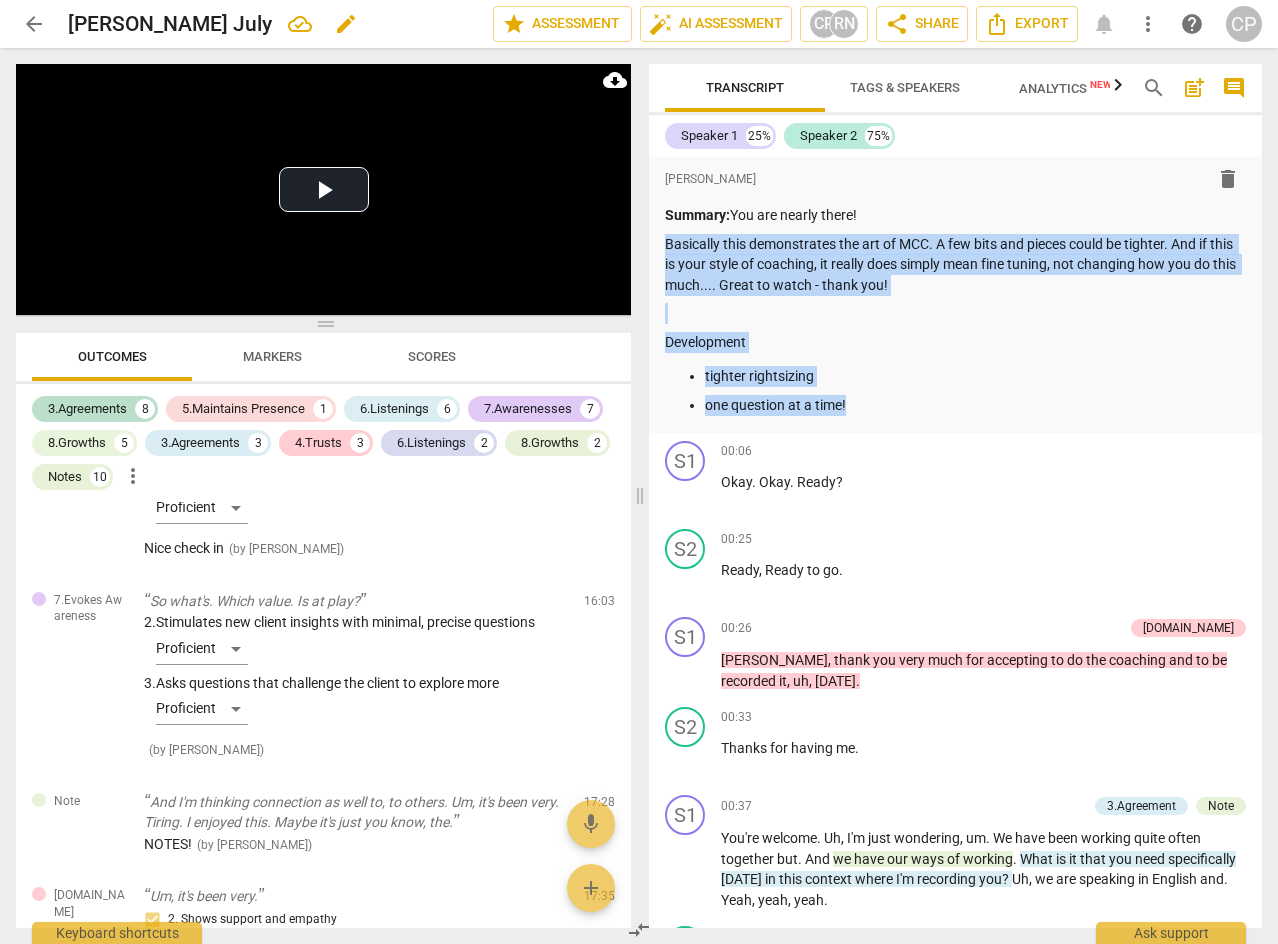 click on "edit" at bounding box center (346, 24) 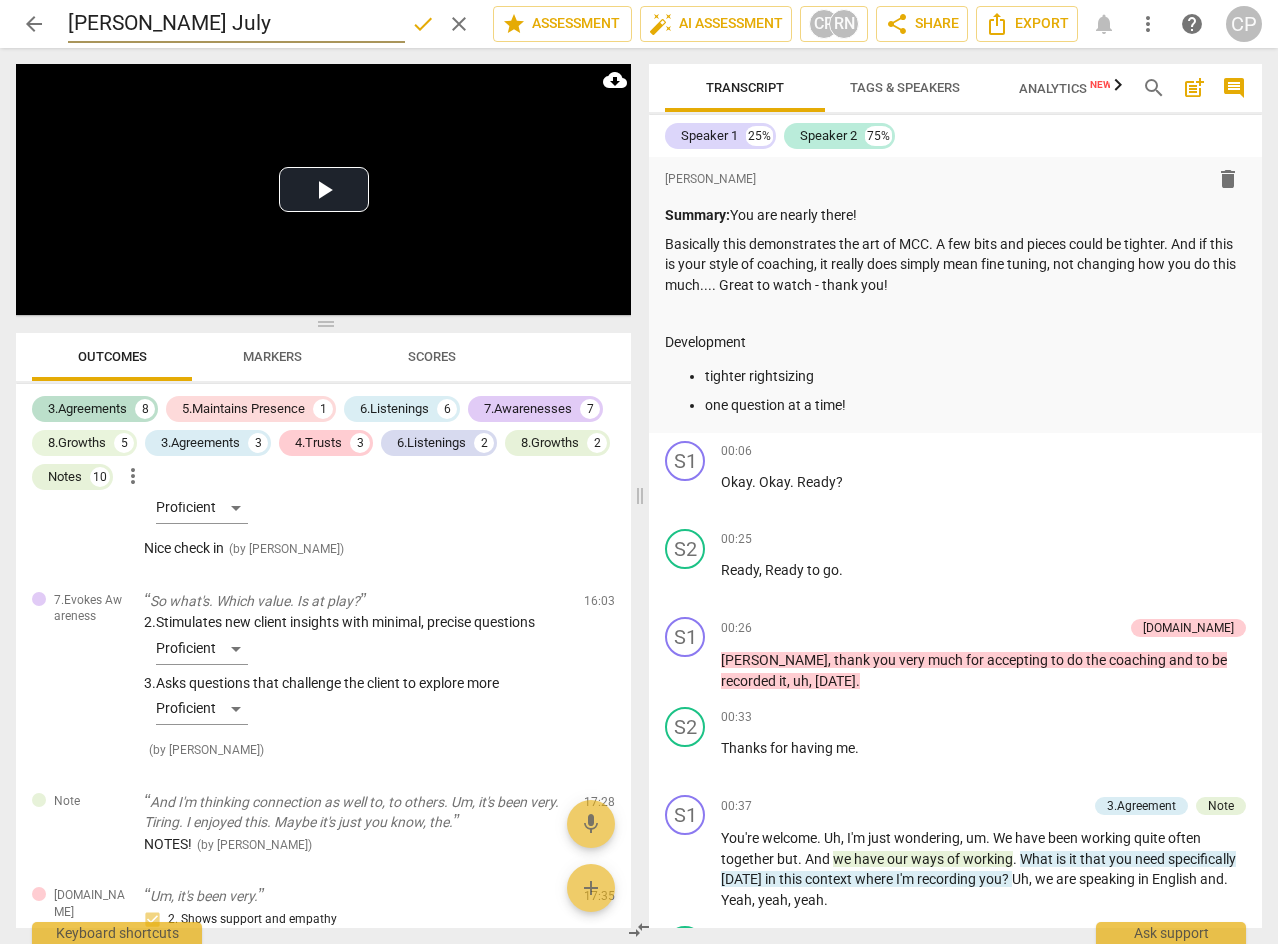 drag, startPoint x: 147, startPoint y: 22, endPoint x: 205, endPoint y: 27, distance: 58.21512 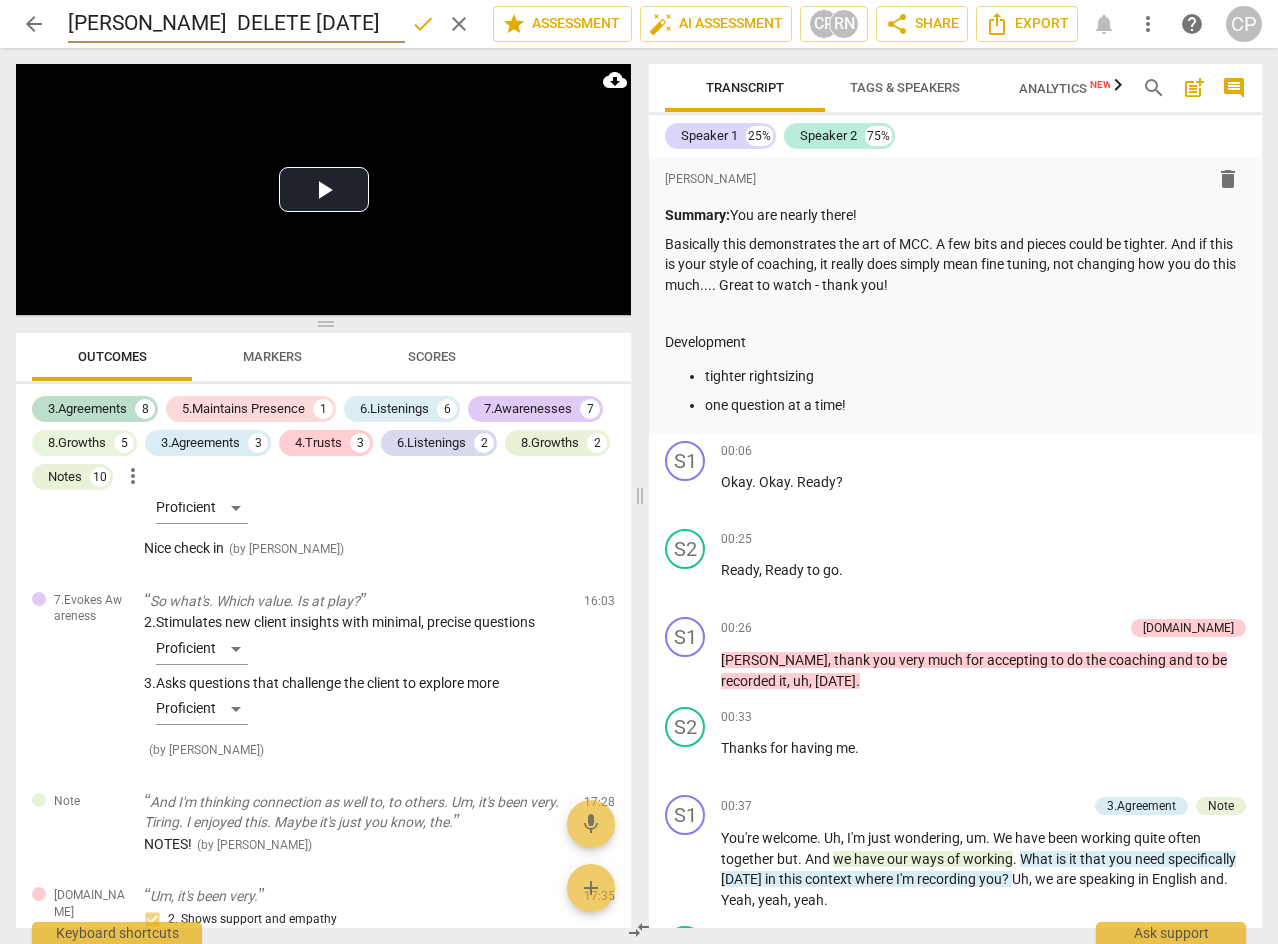 click on "[PERSON_NAME]  DELETE [DATE]" at bounding box center [236, 24] 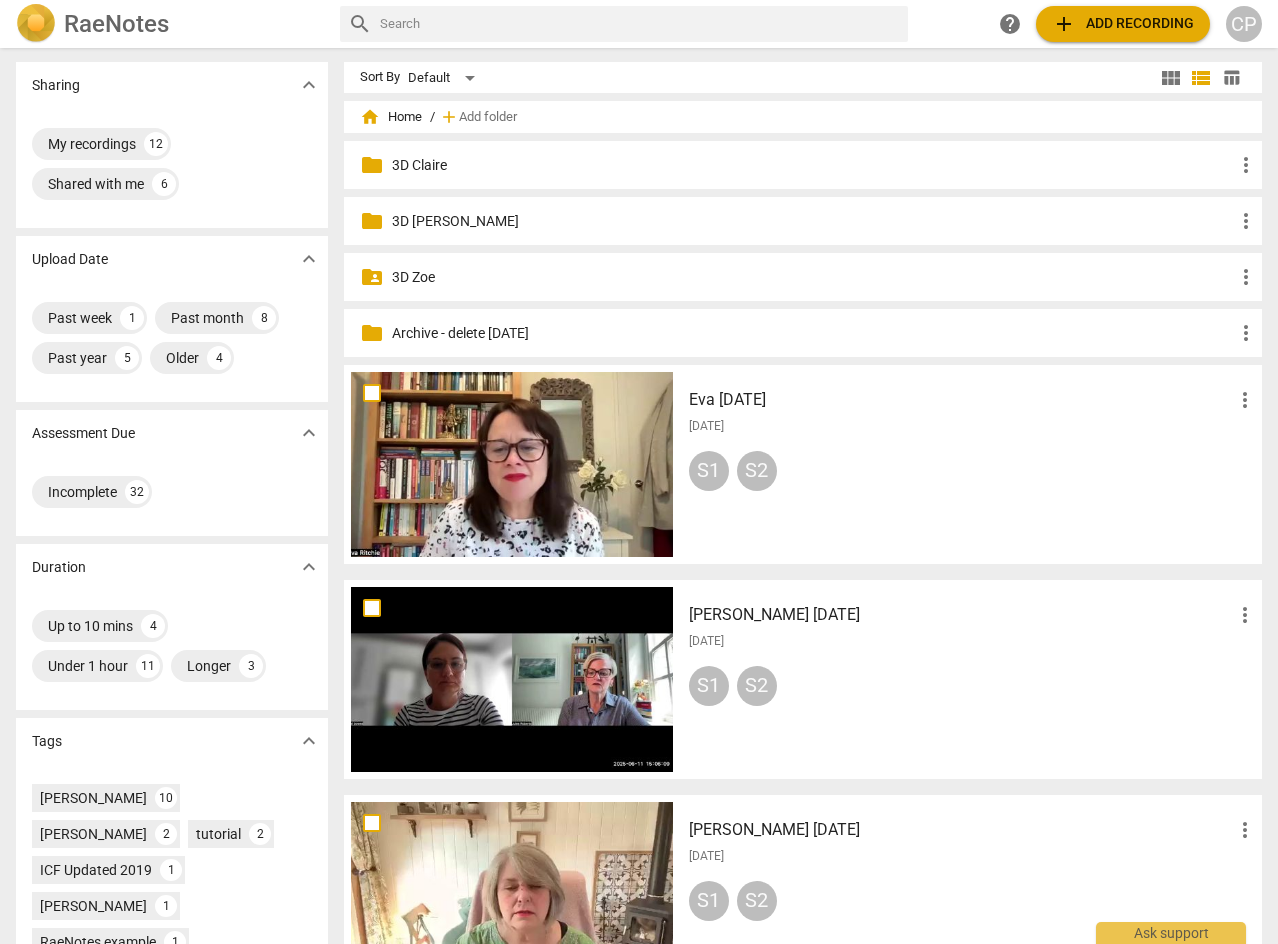 scroll, scrollTop: 0, scrollLeft: 0, axis: both 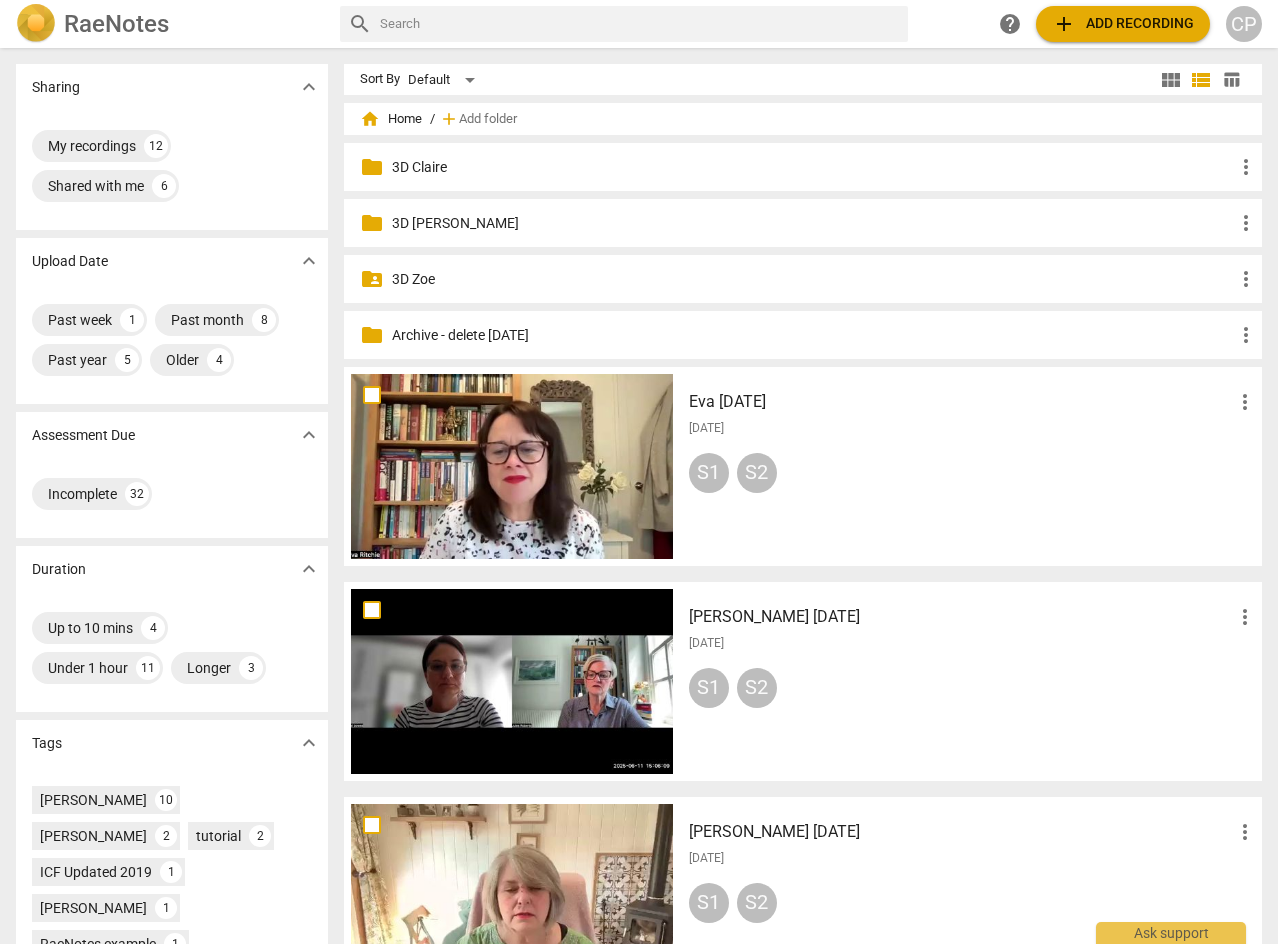 click at bounding box center [640, 24] 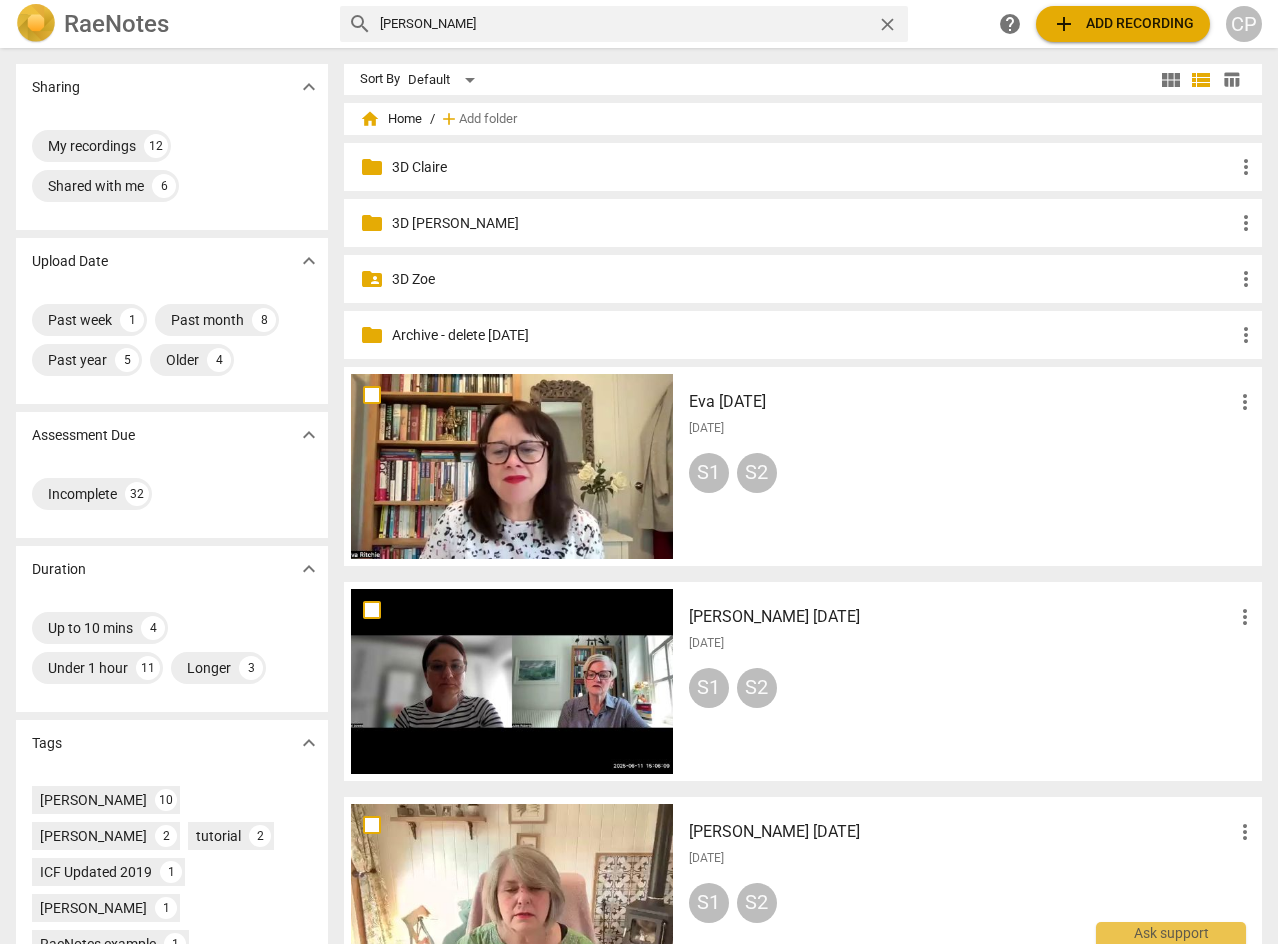 type on "[PERSON_NAME]" 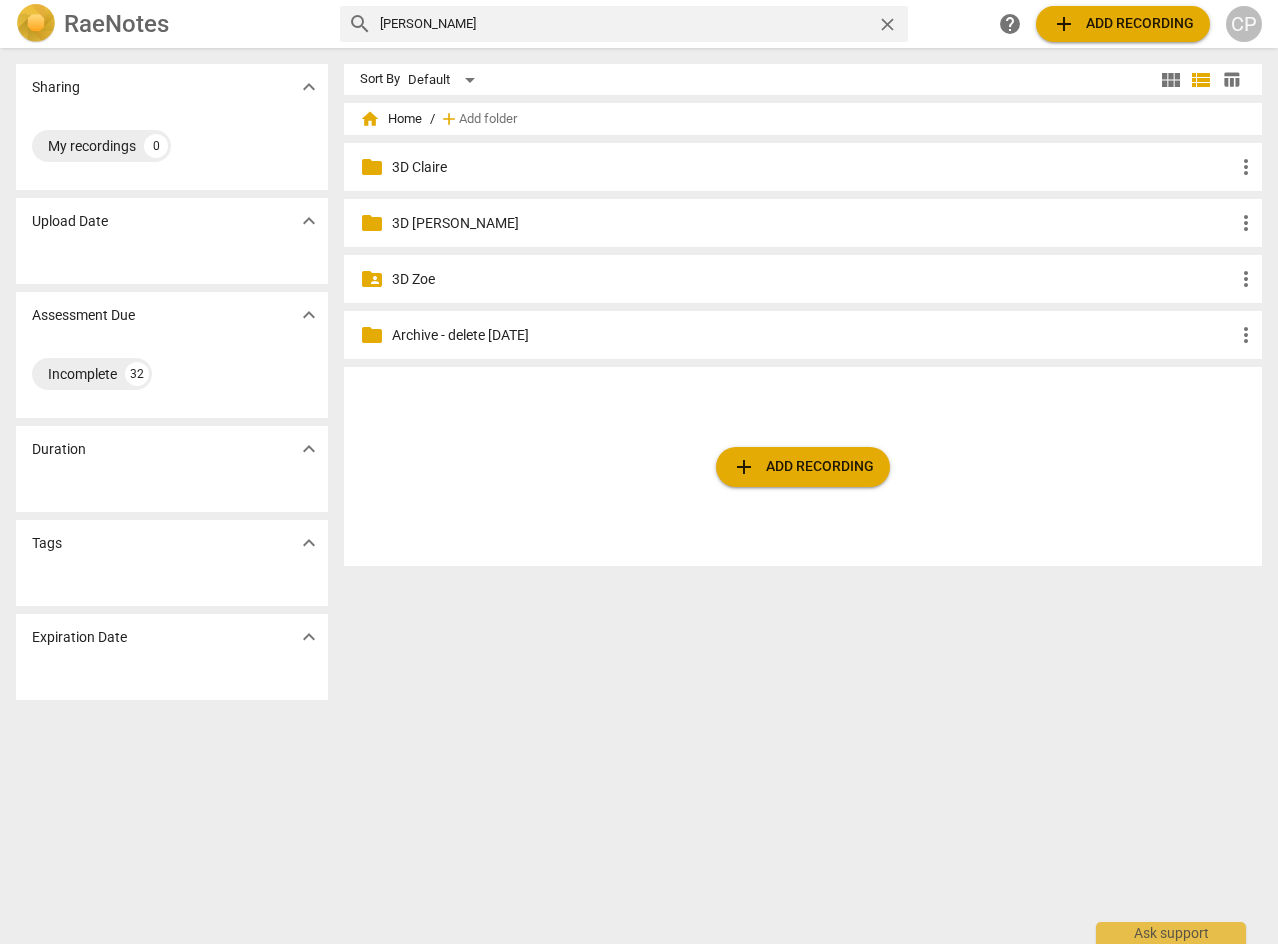click on "3D Claire" at bounding box center (813, 167) 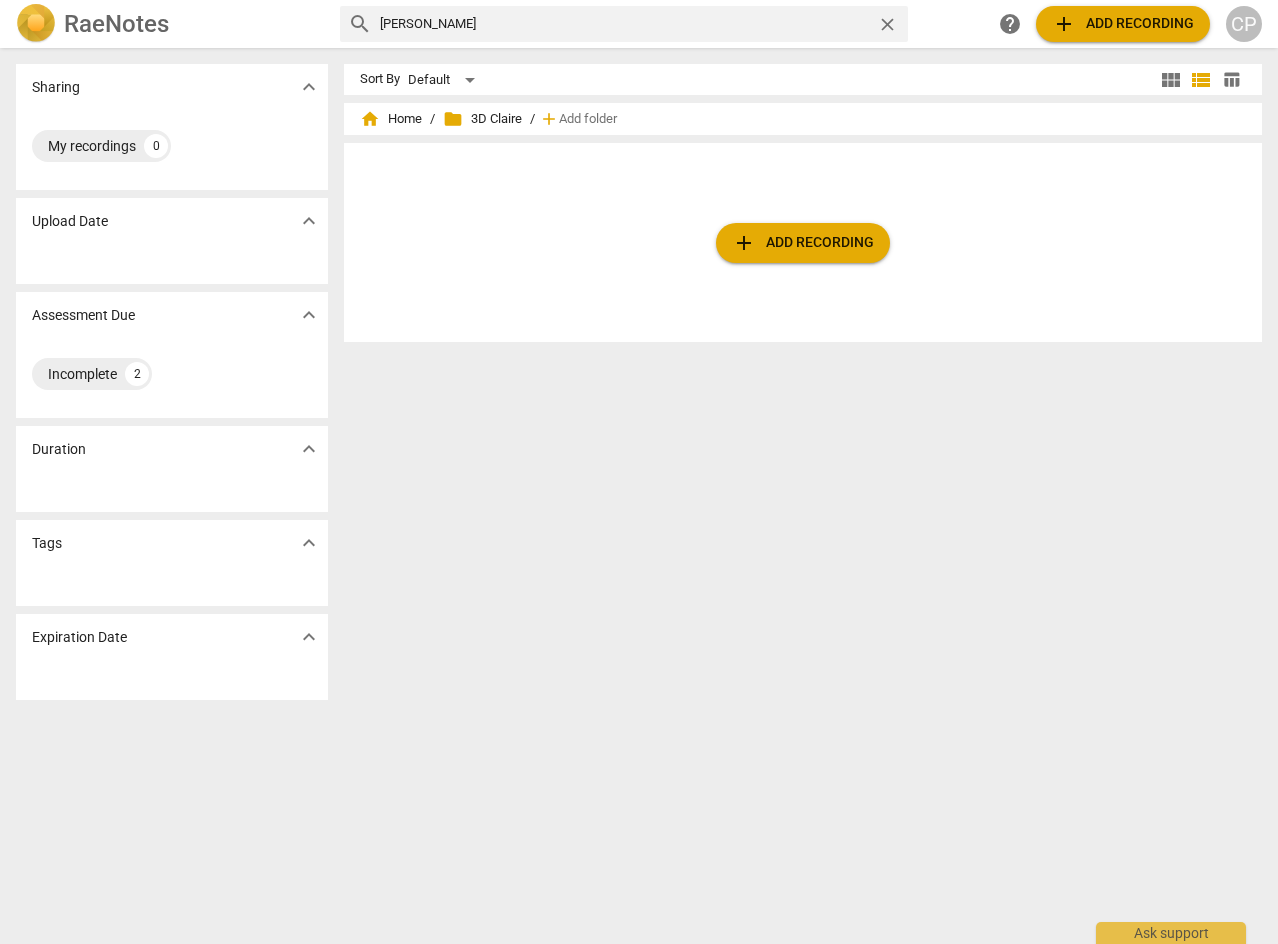 drag, startPoint x: 424, startPoint y: 21, endPoint x: 327, endPoint y: 34, distance: 97.867256 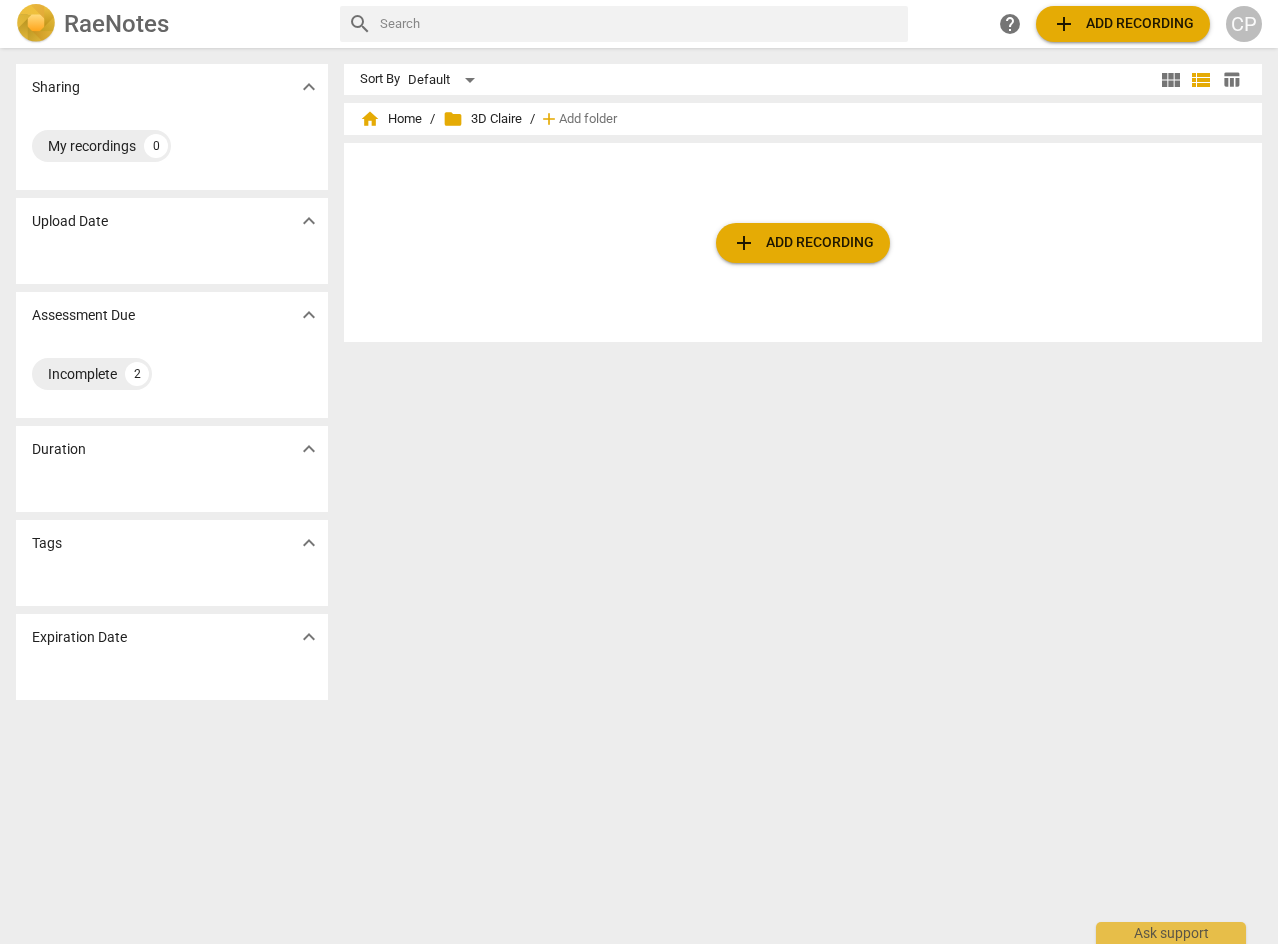 type 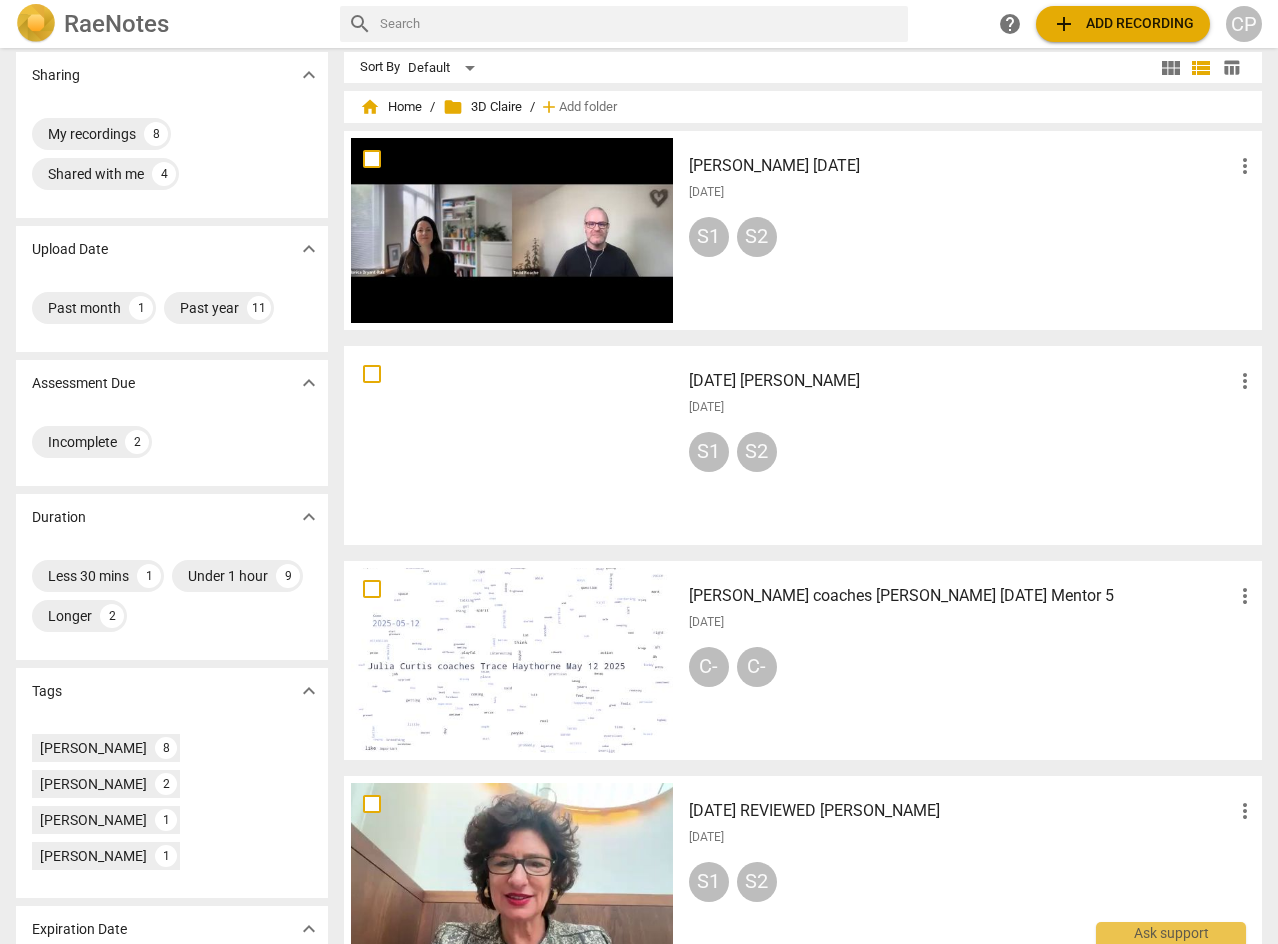 scroll, scrollTop: 0, scrollLeft: 0, axis: both 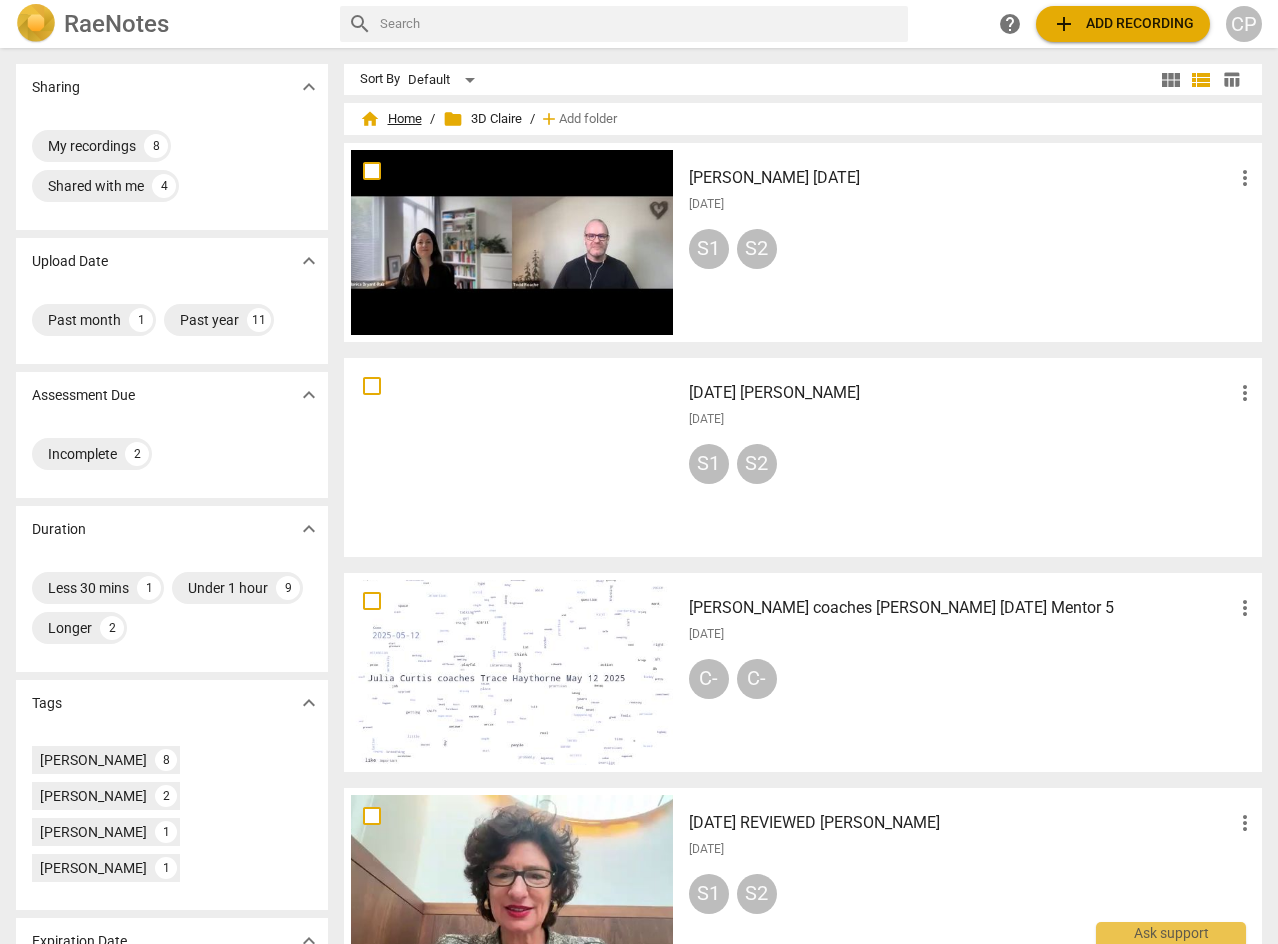 click on "home Home" at bounding box center [391, 119] 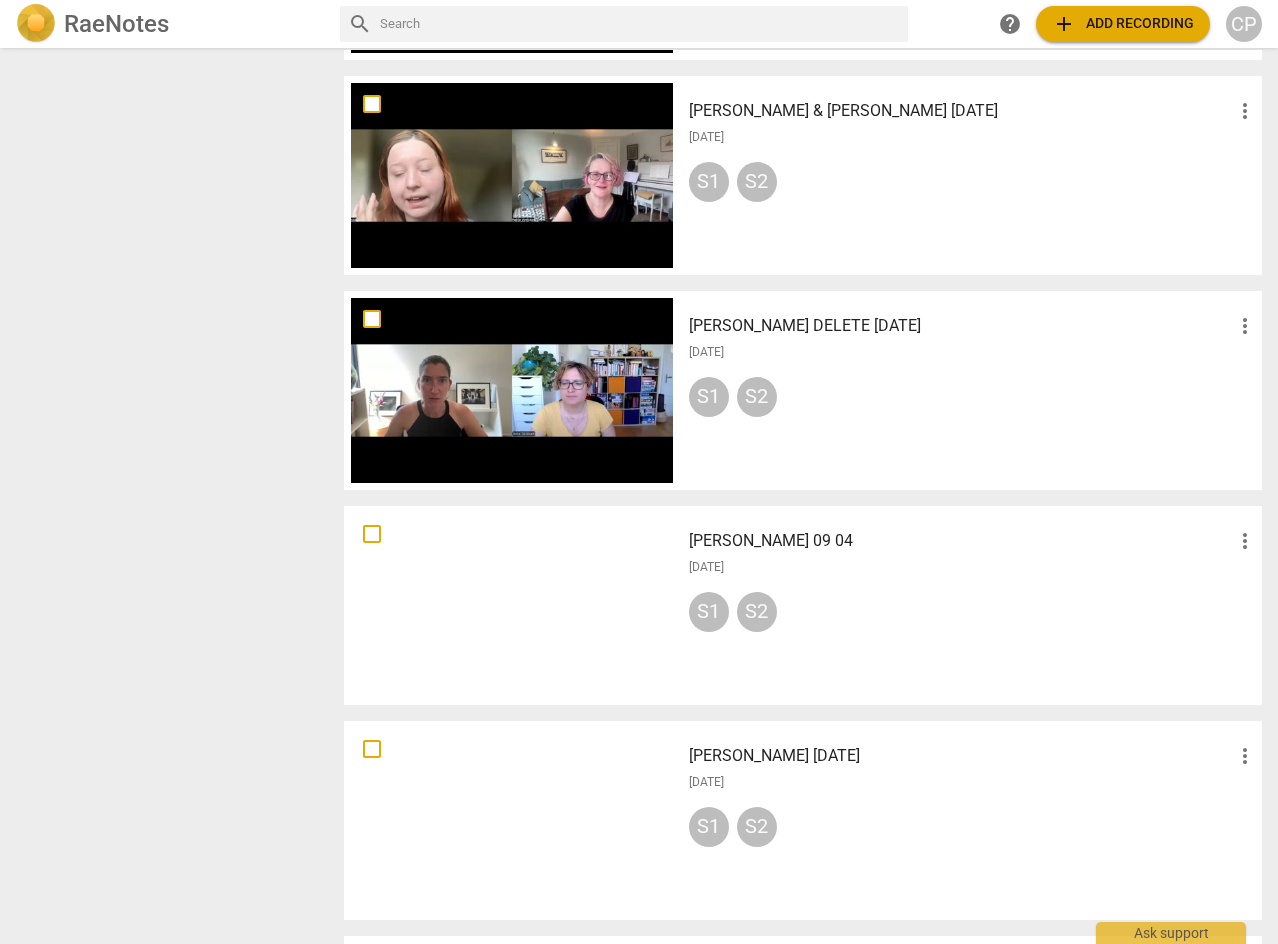 scroll, scrollTop: 1200, scrollLeft: 0, axis: vertical 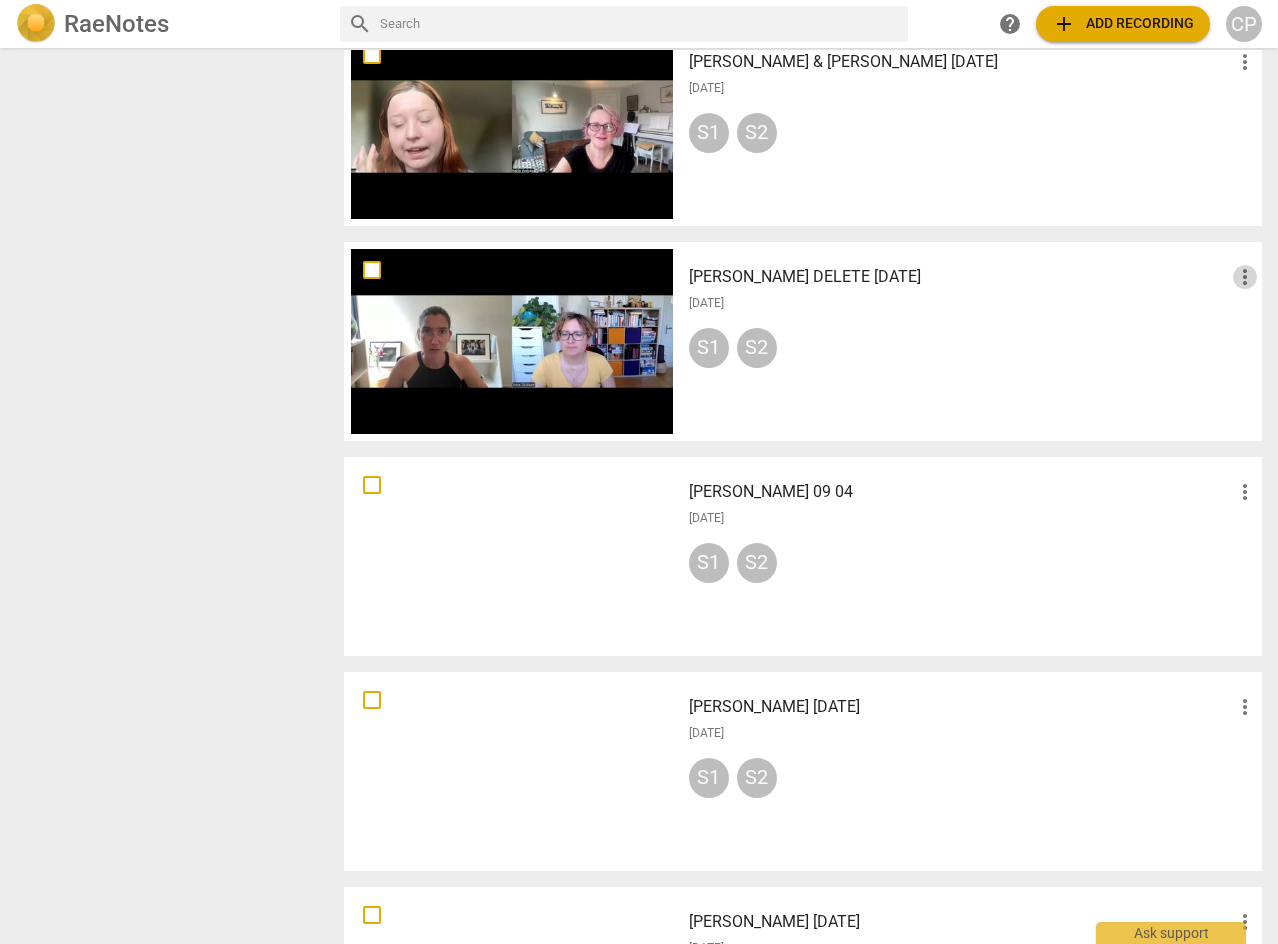 click on "more_vert" at bounding box center [1245, 277] 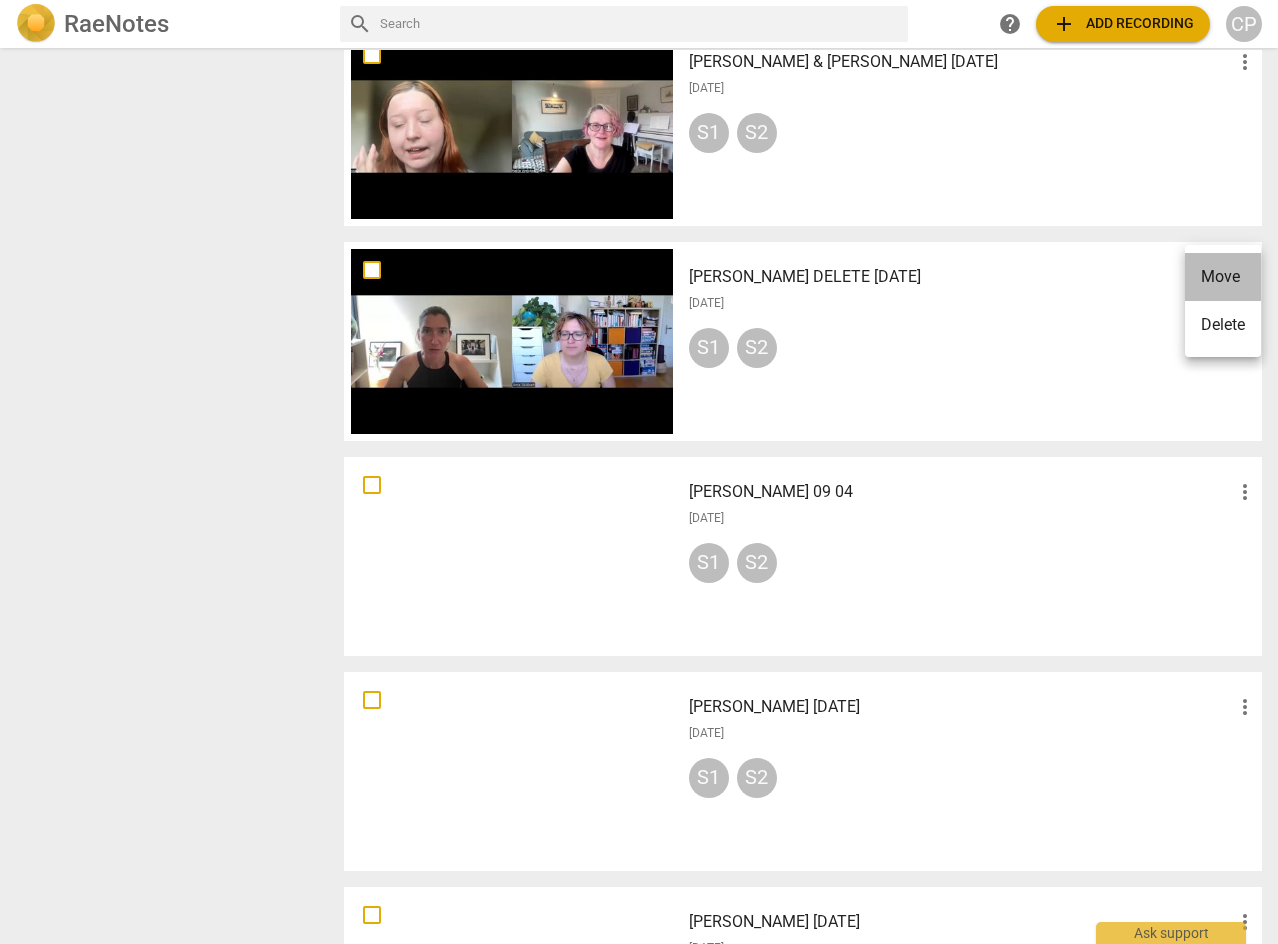 click on "Move" at bounding box center (1223, 277) 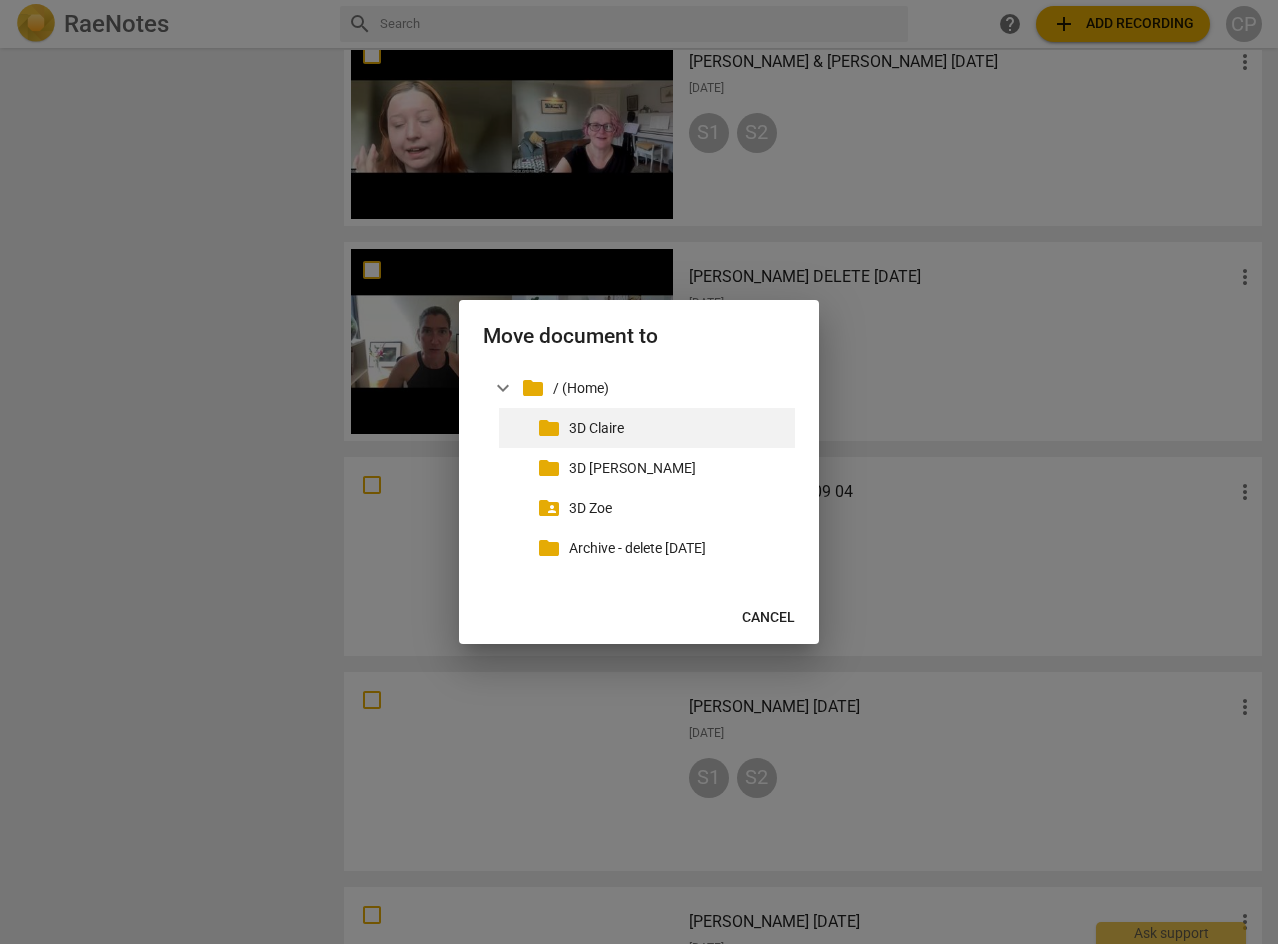 click on "3D Claire" at bounding box center [678, 428] 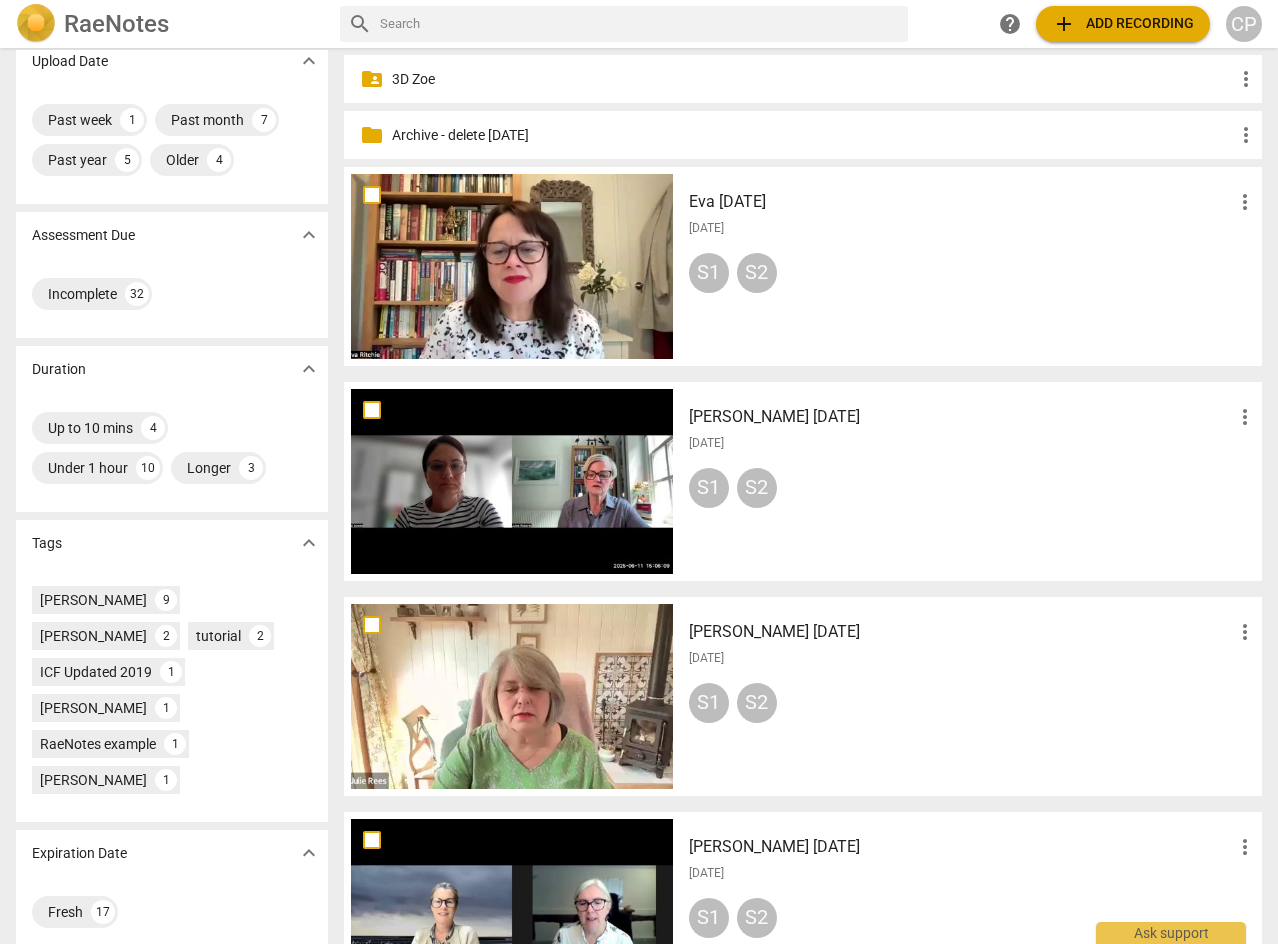scroll, scrollTop: 0, scrollLeft: 0, axis: both 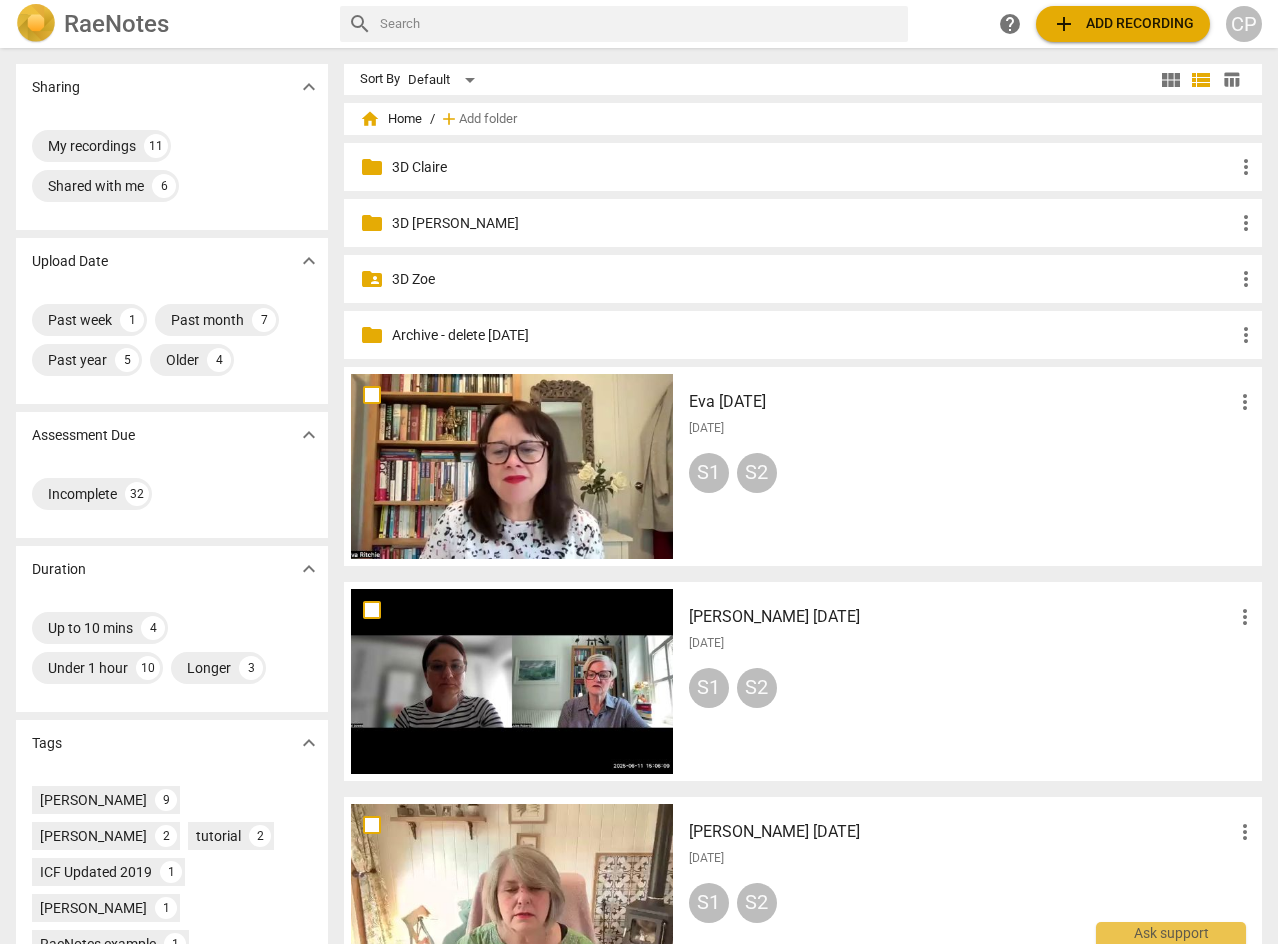 click on "3D Claire" at bounding box center (813, 167) 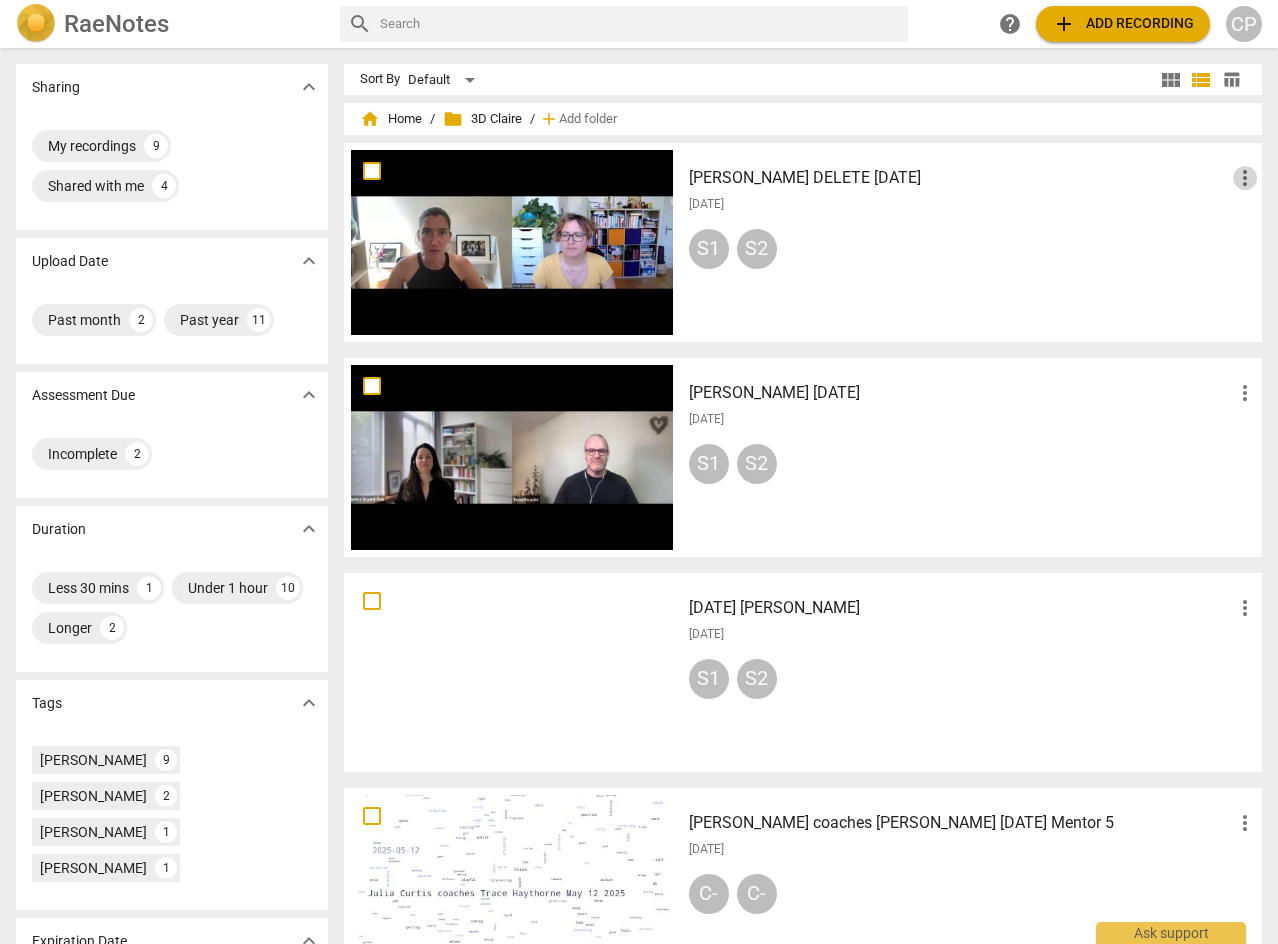 click on "more_vert" at bounding box center (1245, 178) 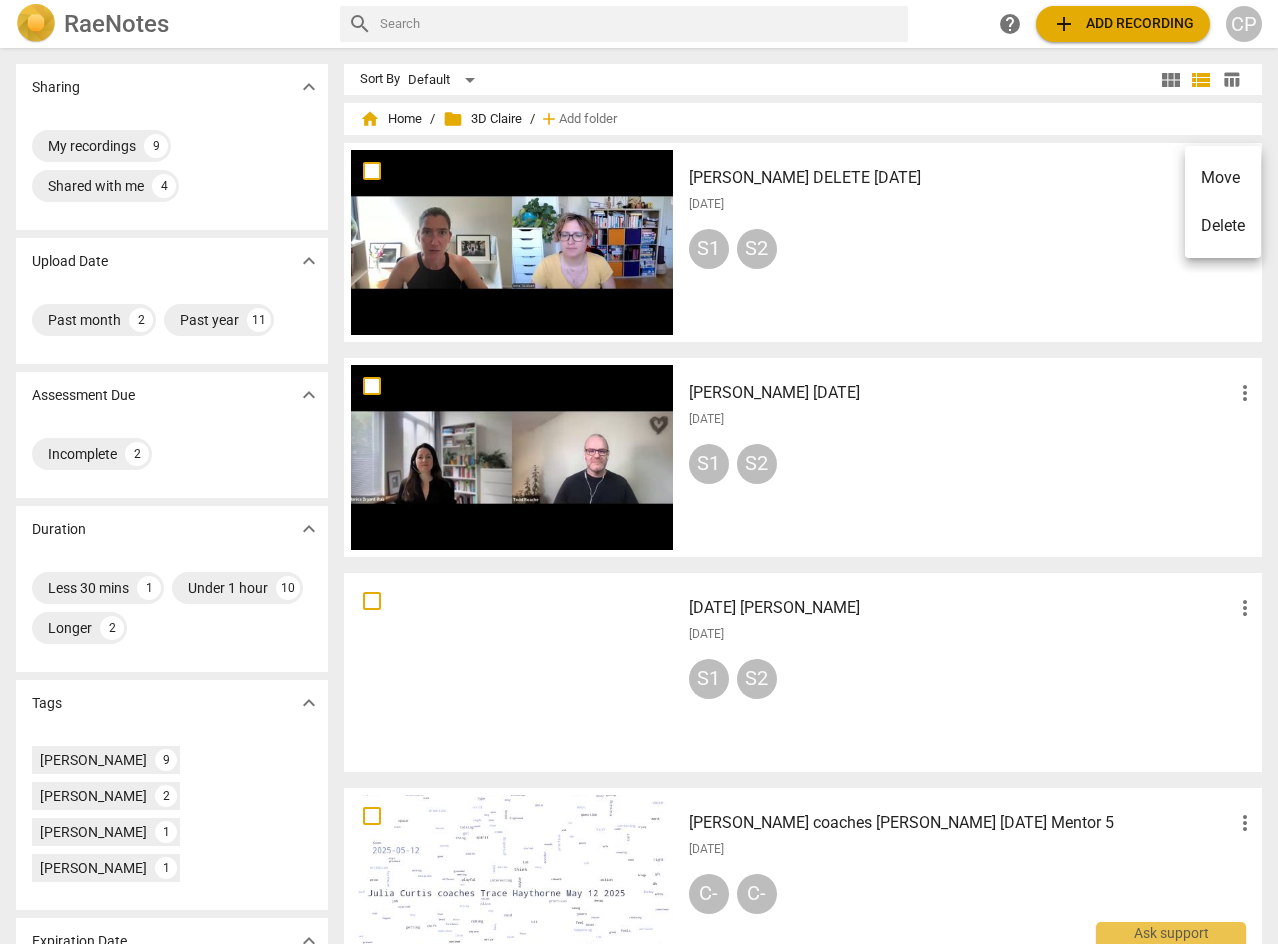 click at bounding box center (639, 472) 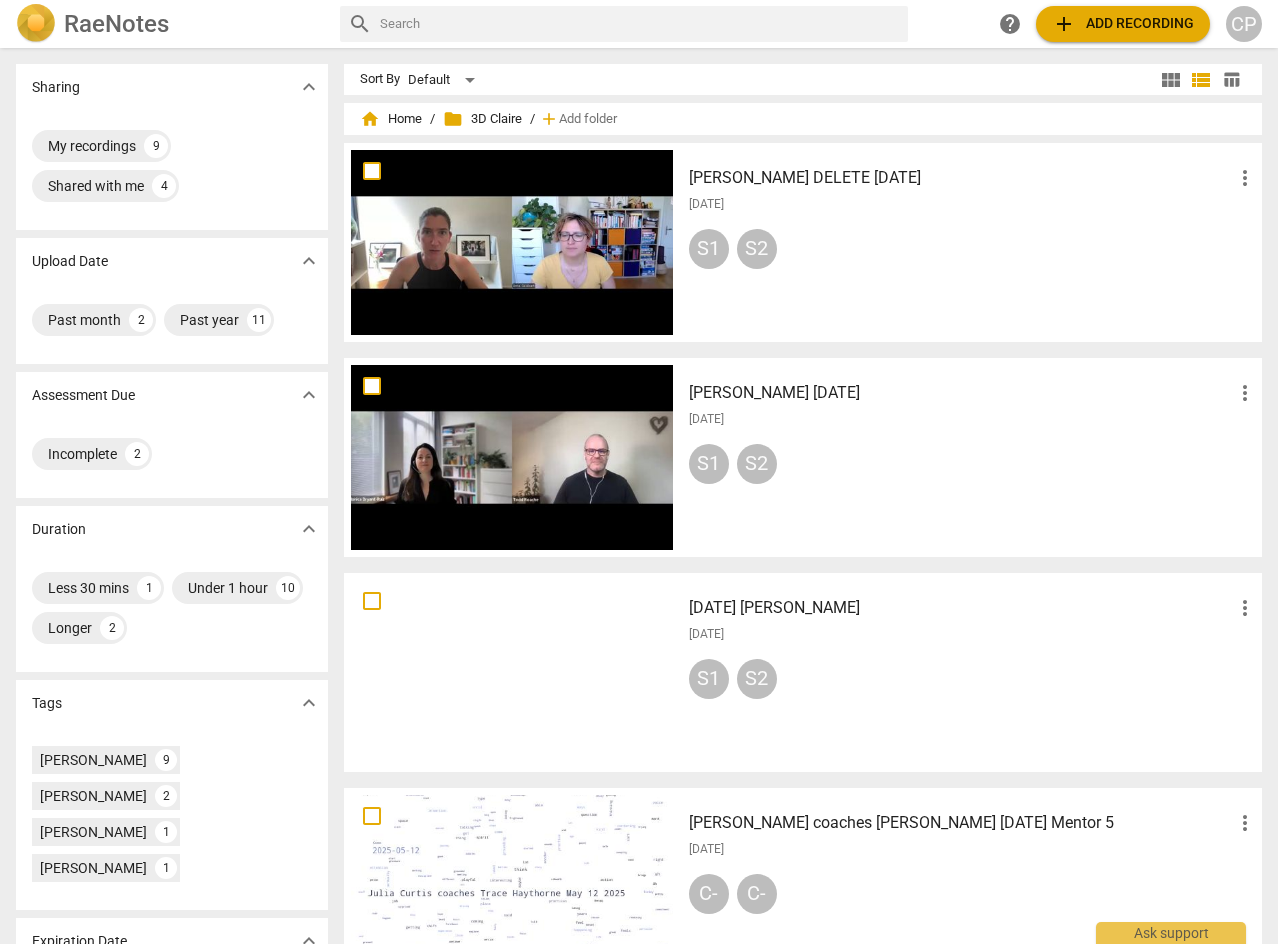 click on "[PERSON_NAME]  DELETE [DATE]" at bounding box center (961, 178) 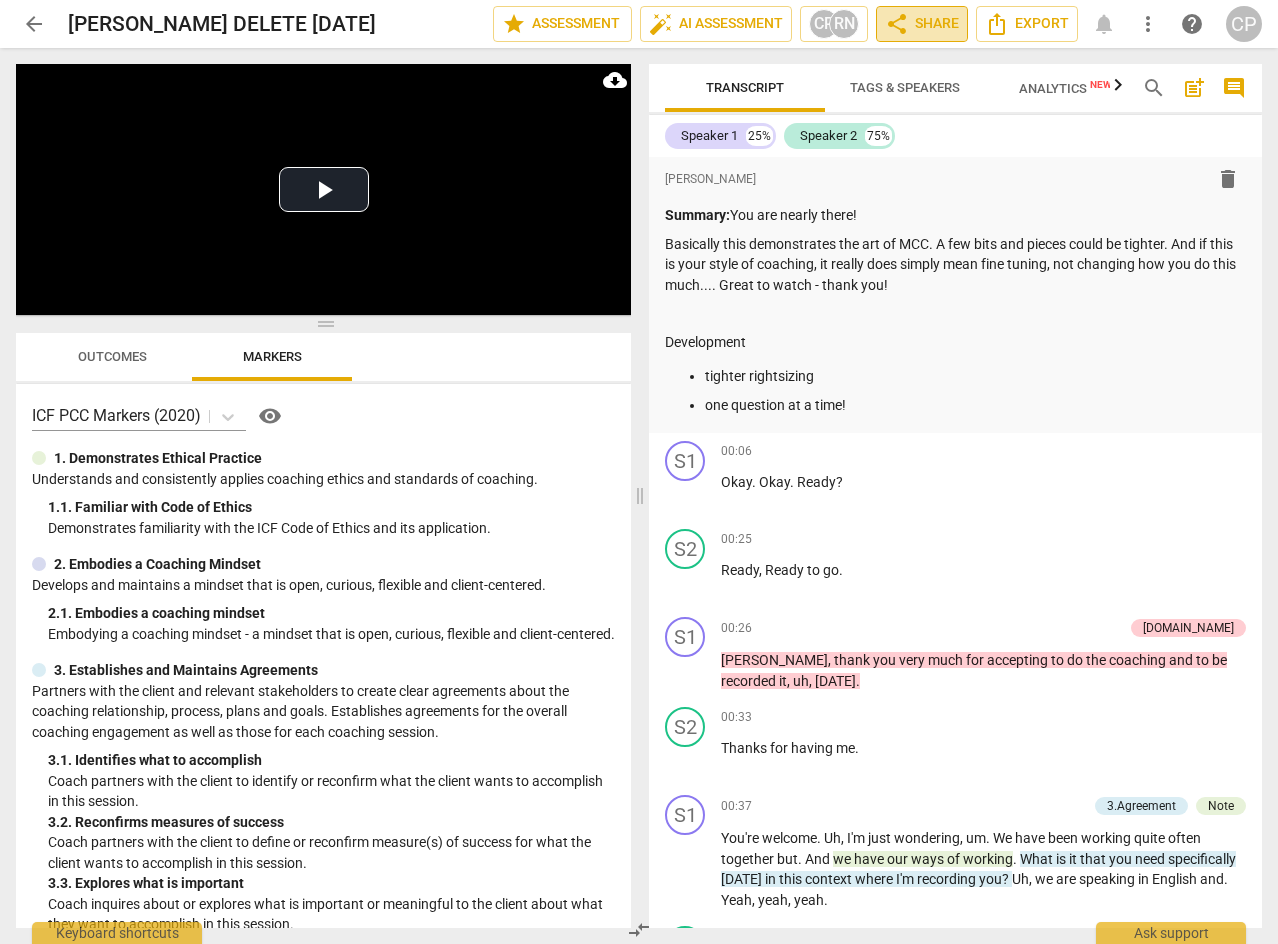 click on "share    Share" at bounding box center (922, 24) 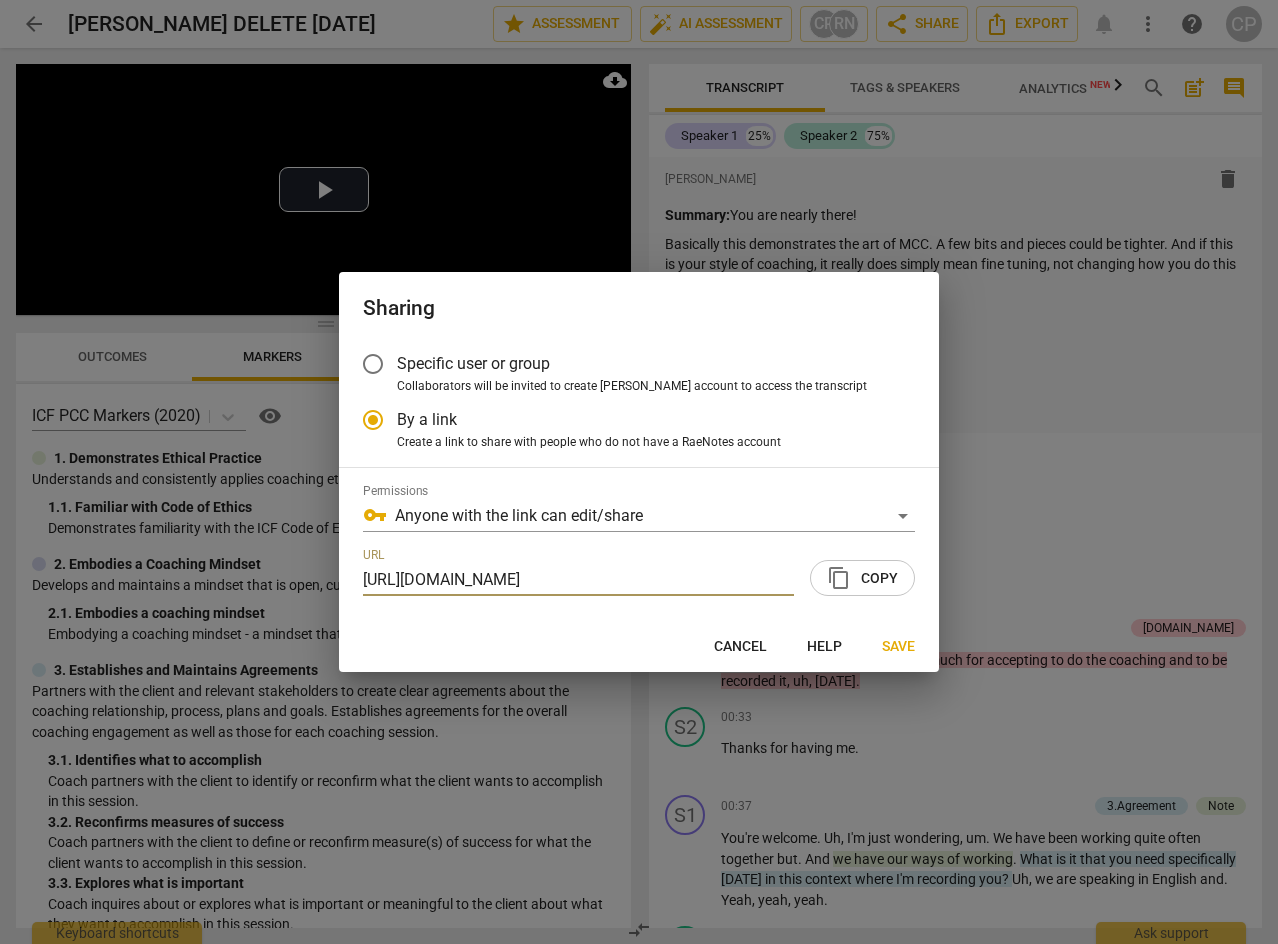 radio on "false" 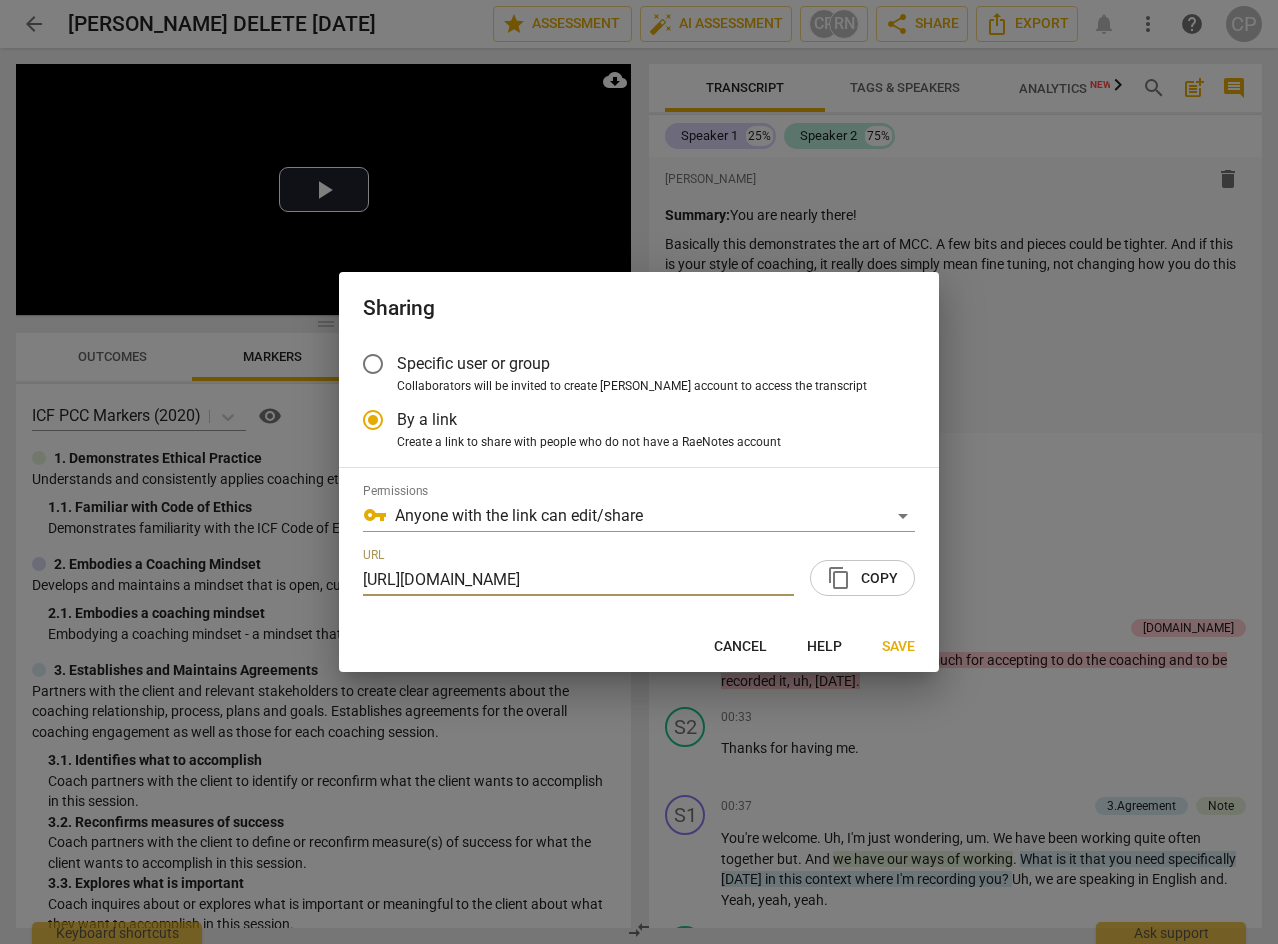 scroll, scrollTop: 0, scrollLeft: 104, axis: horizontal 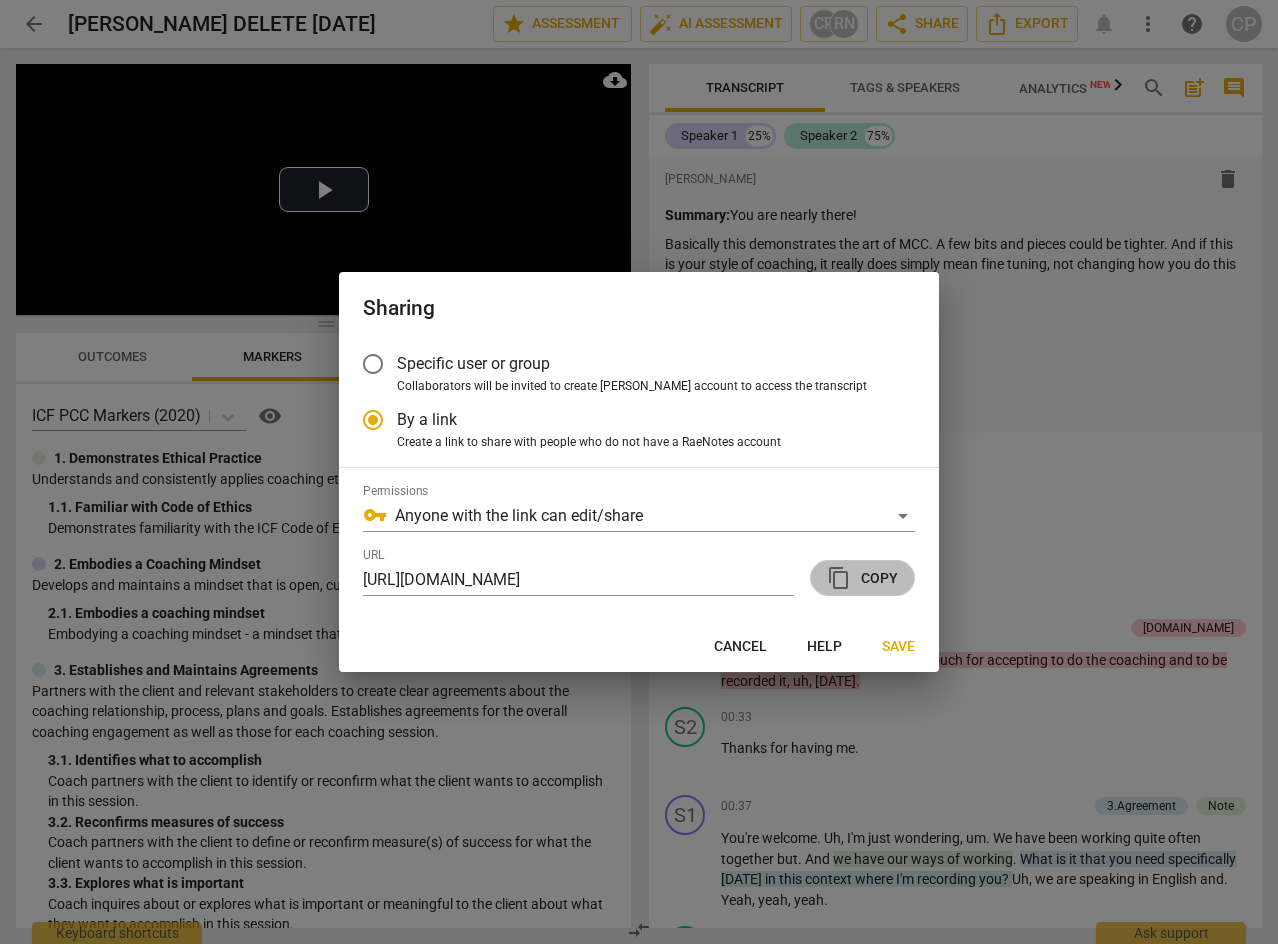 click on "content_copy   Copy" at bounding box center [862, 578] 